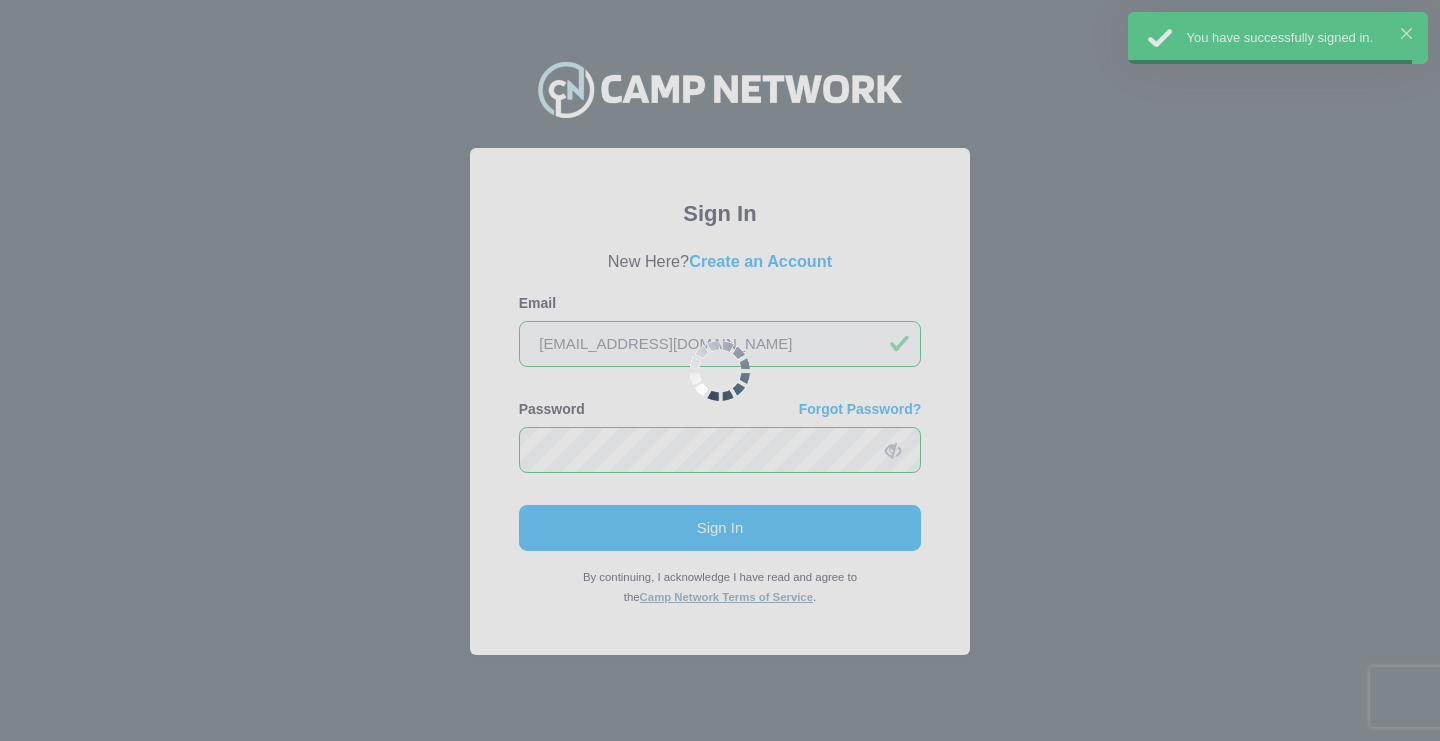 scroll, scrollTop: 0, scrollLeft: 0, axis: both 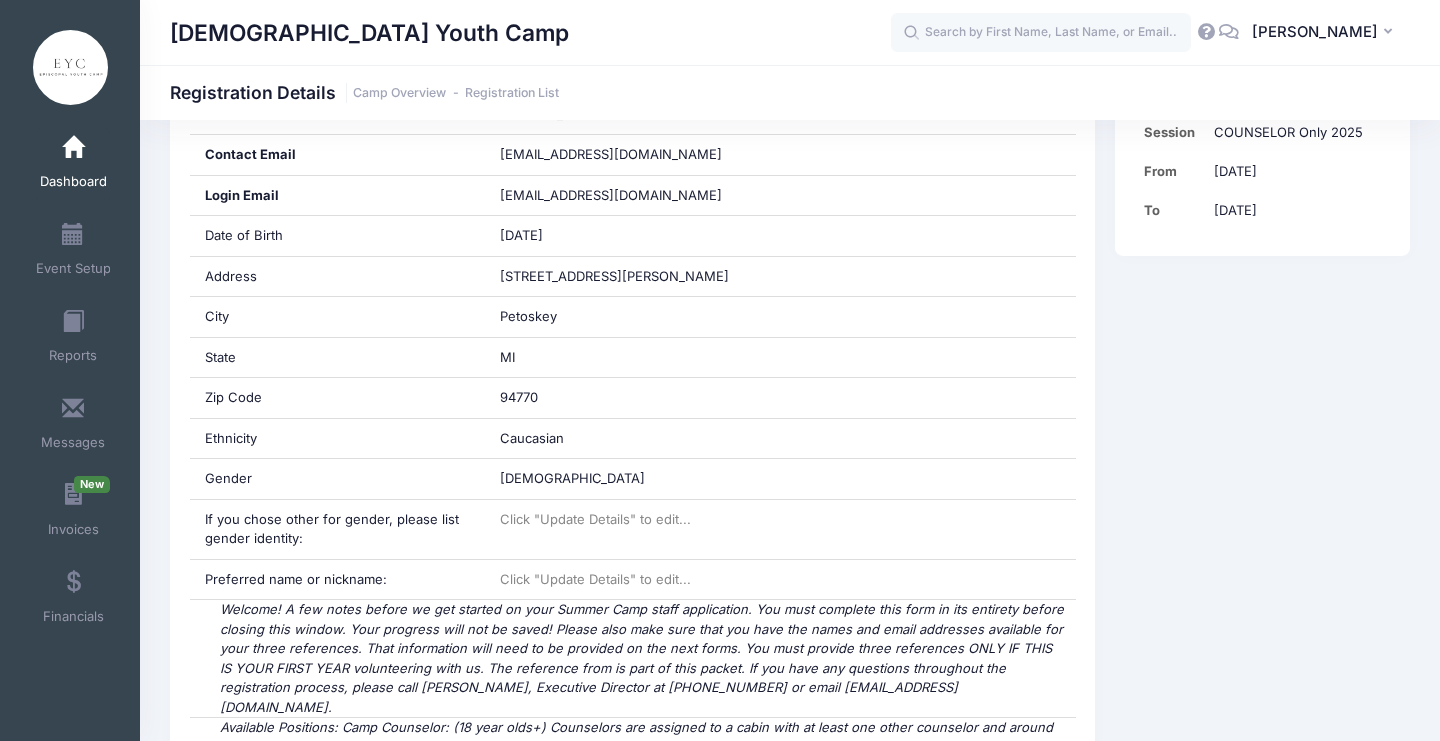 click on "Dashboard" at bounding box center (73, 182) 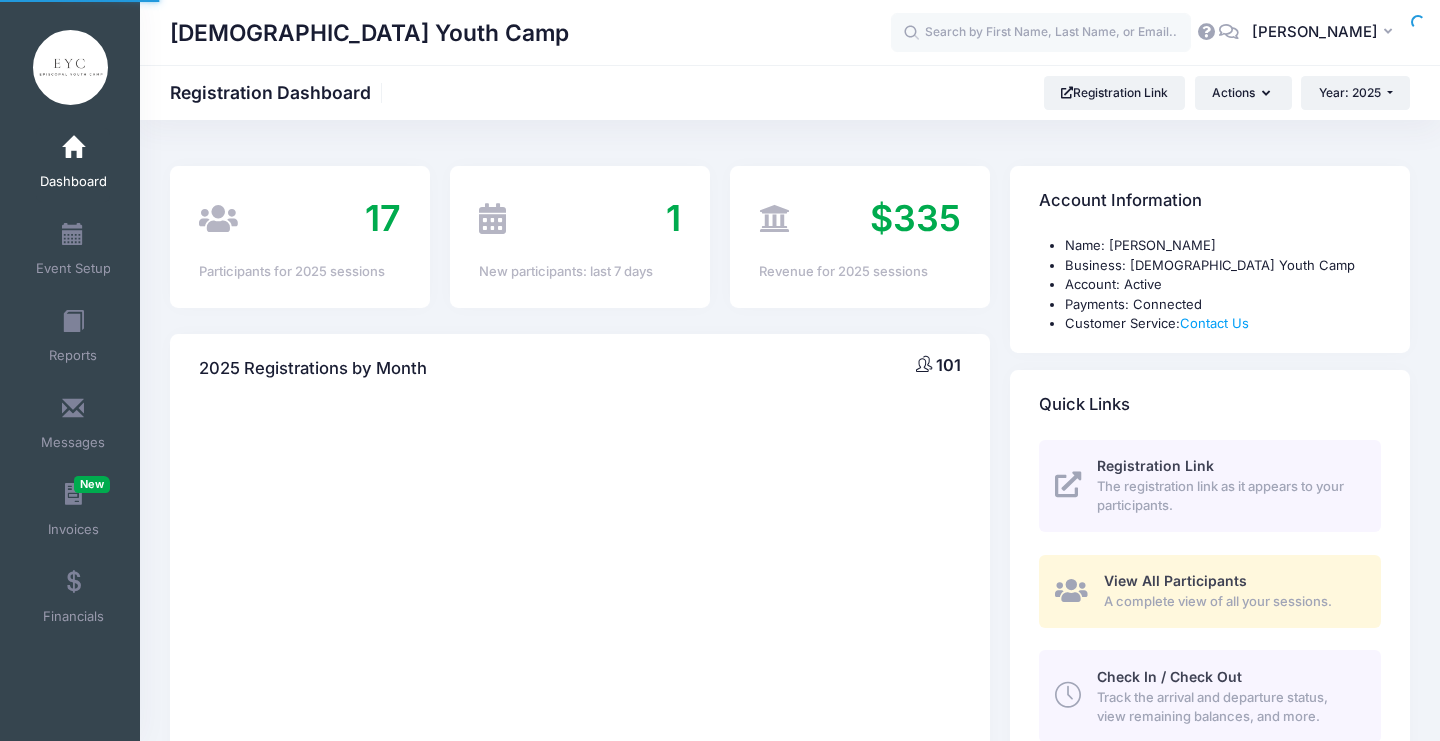 scroll, scrollTop: 0, scrollLeft: 0, axis: both 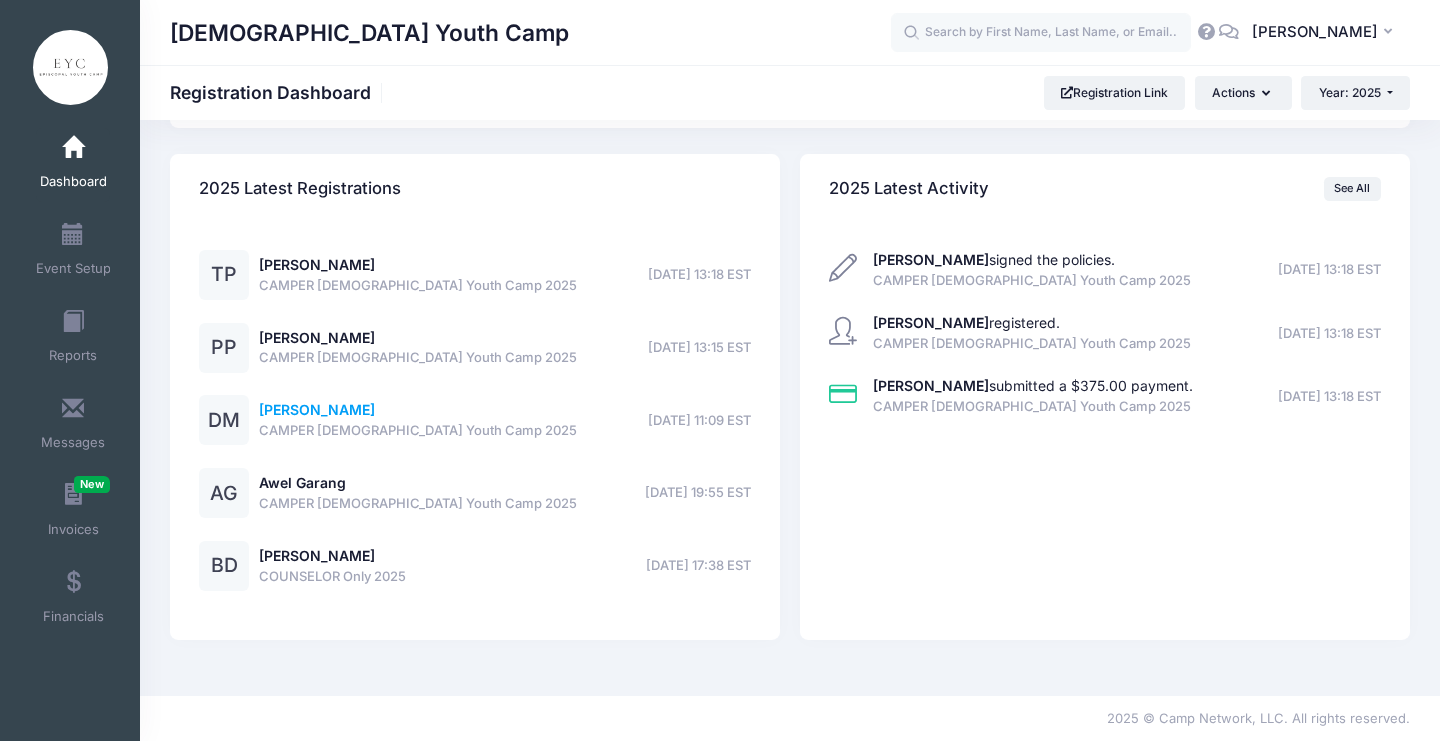 click on "Deng Mabek" at bounding box center [317, 409] 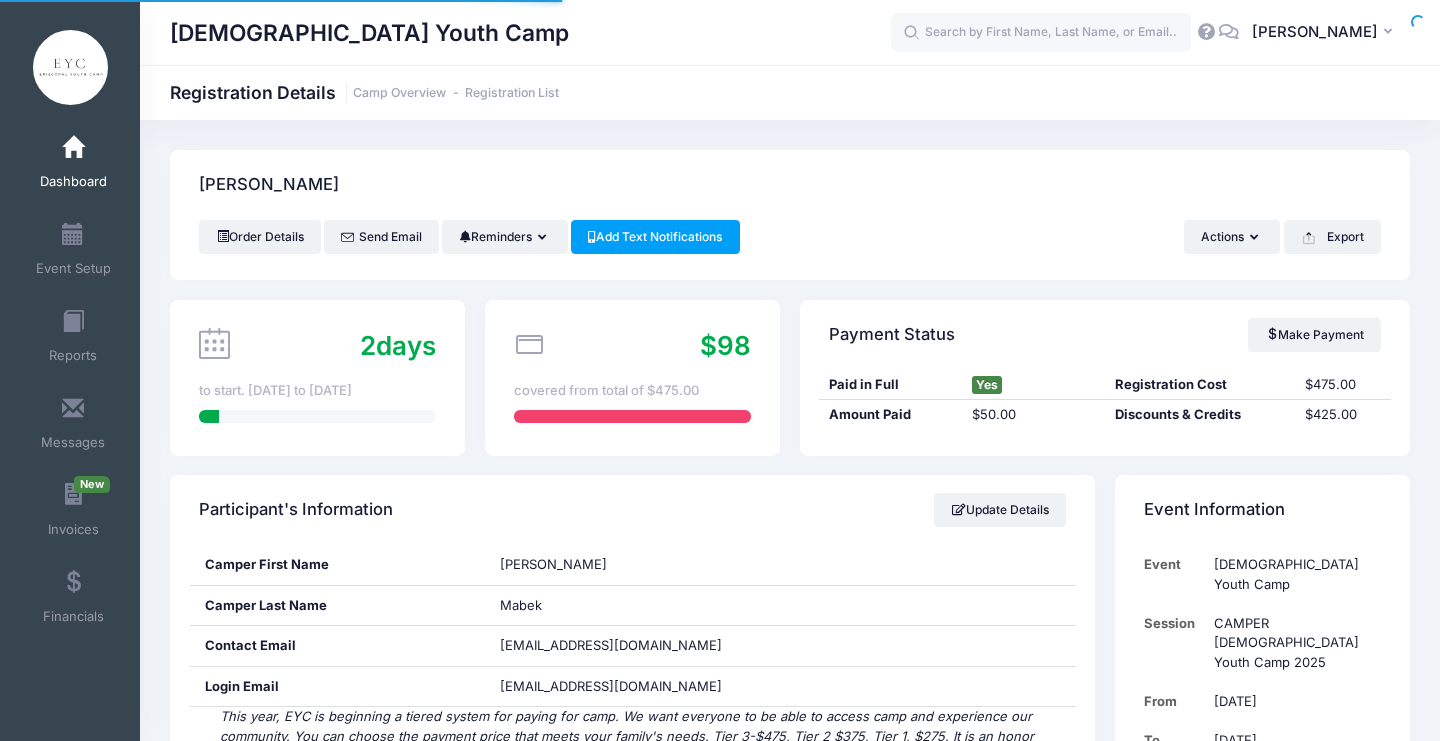 scroll, scrollTop: 0, scrollLeft: 0, axis: both 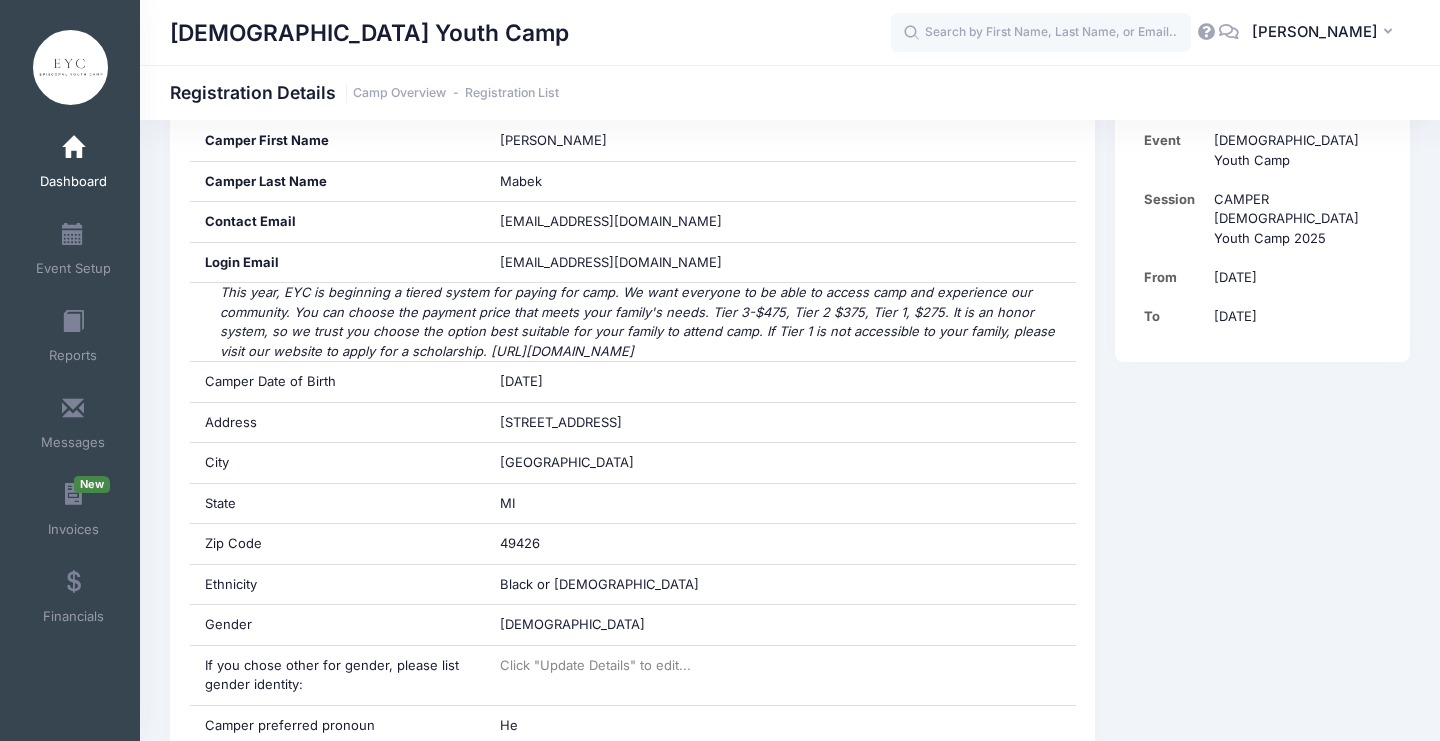 click at bounding box center [73, 148] 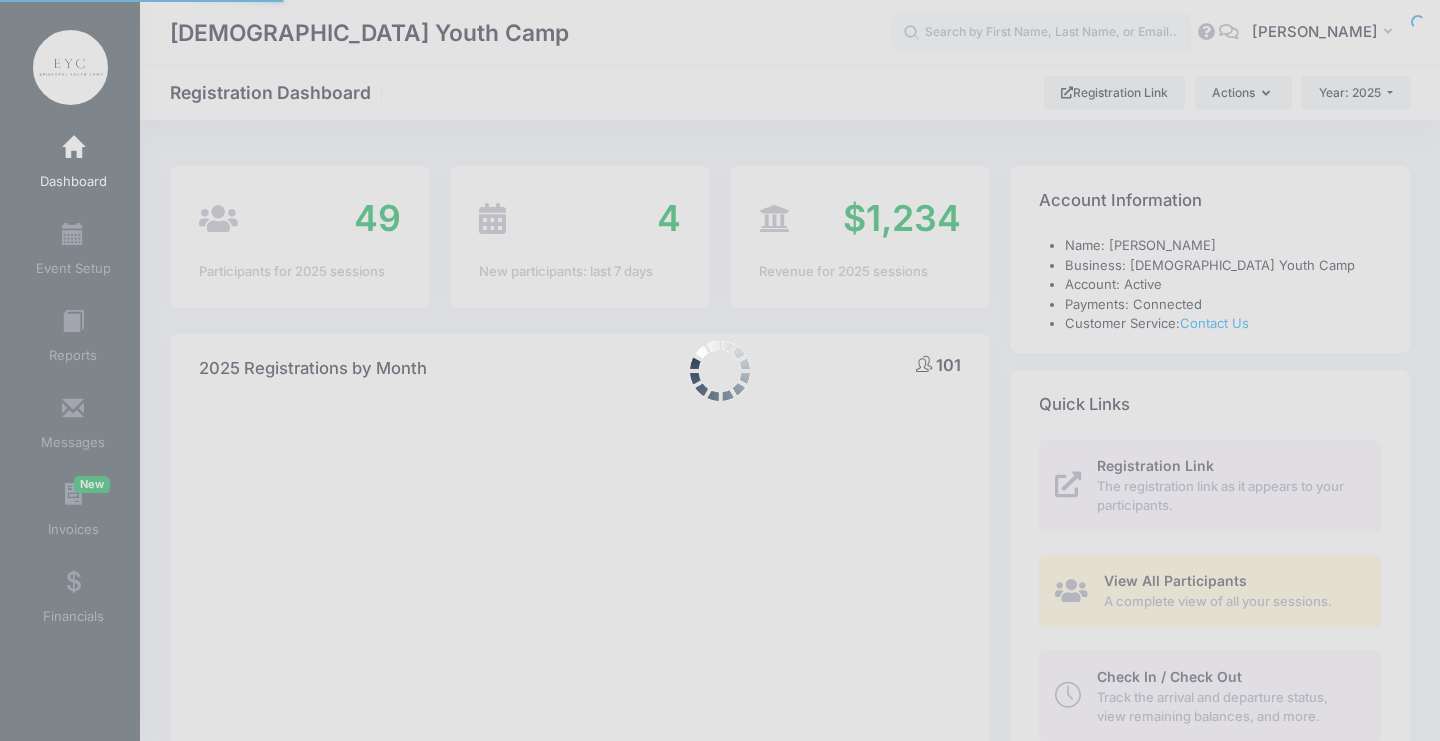 select 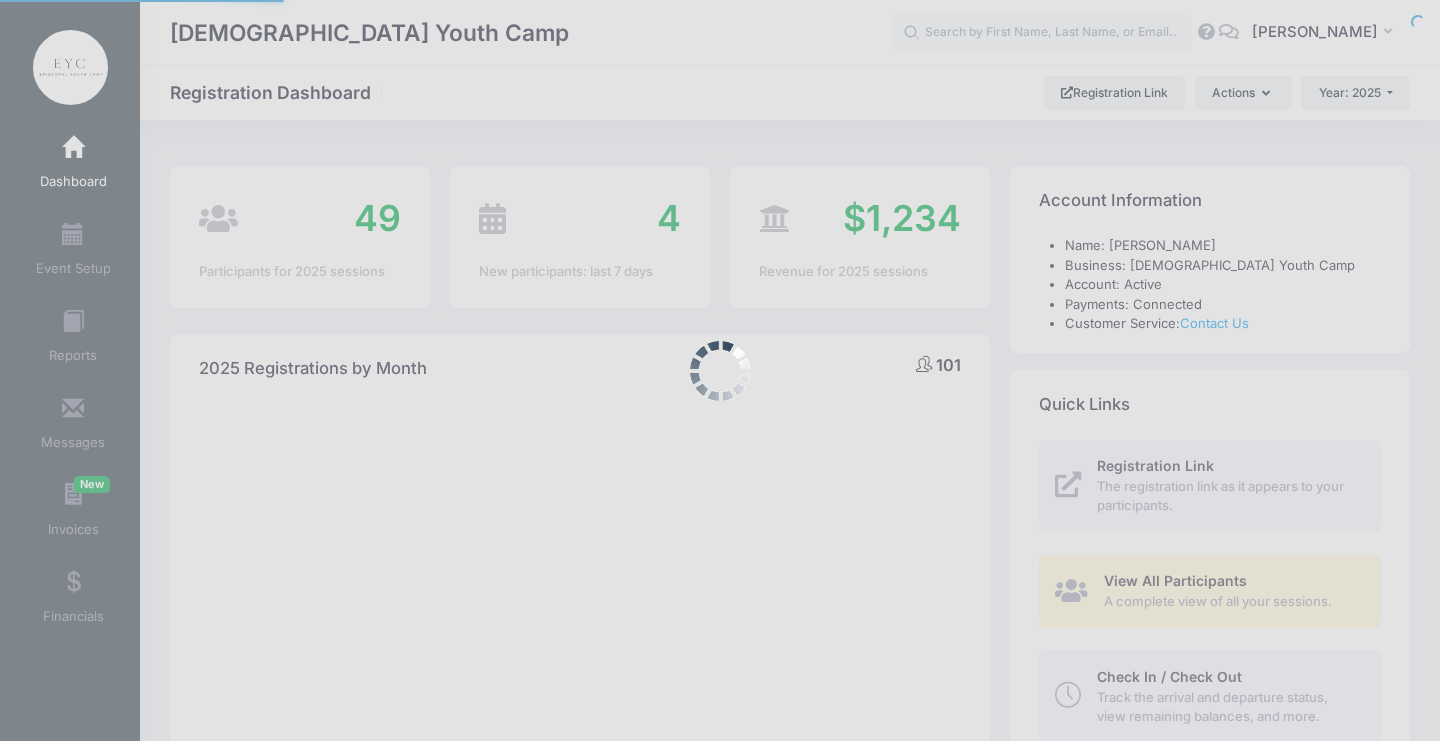 scroll, scrollTop: 0, scrollLeft: 0, axis: both 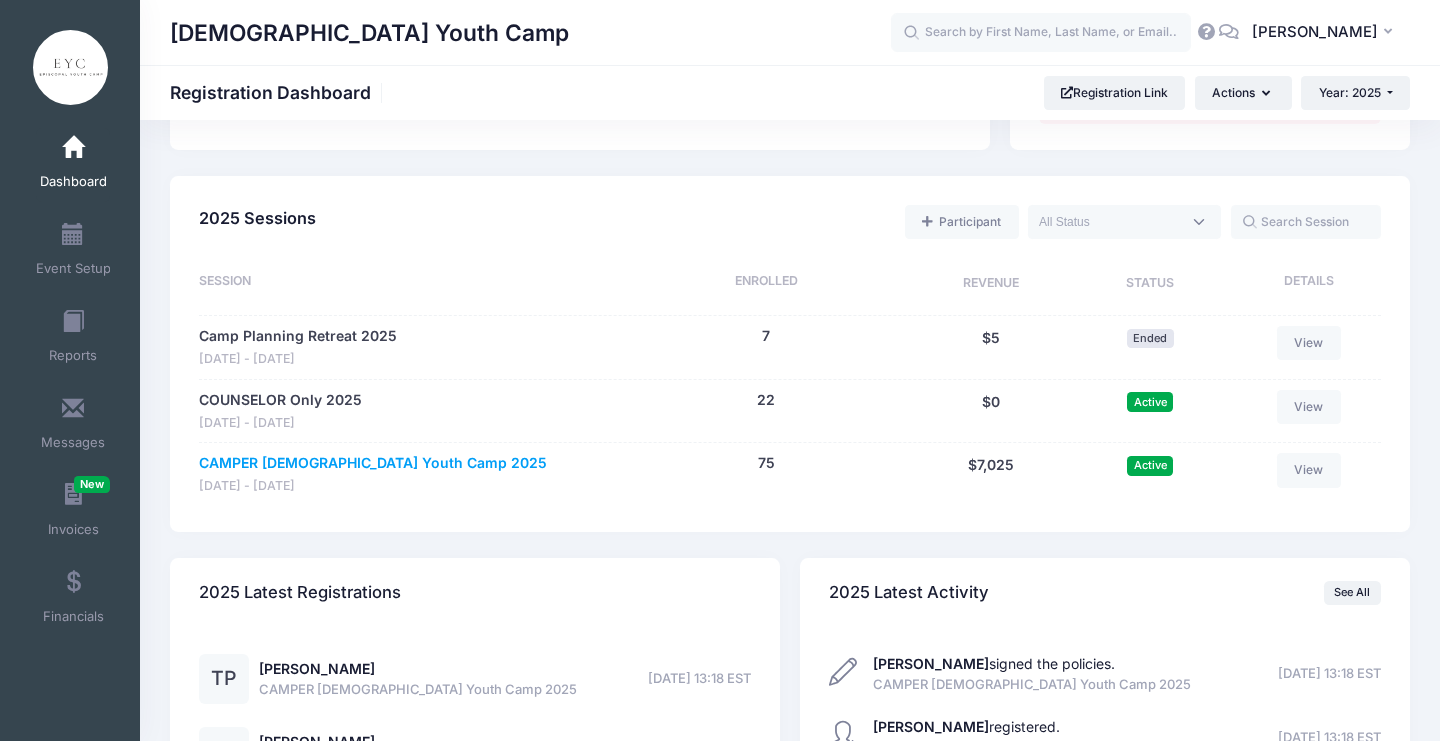 click on "CAMPER [DEMOGRAPHIC_DATA] Youth Camp 2025" at bounding box center [373, 463] 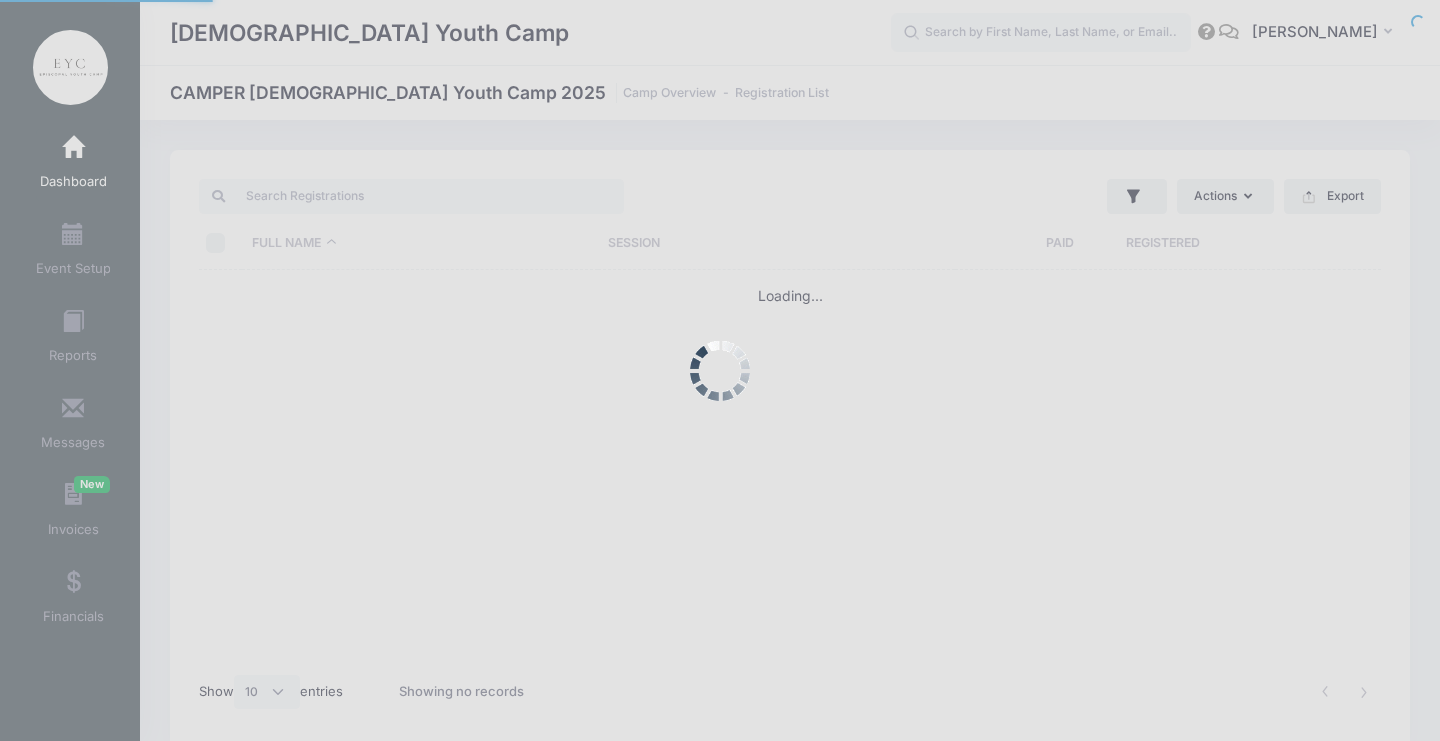 select on "10" 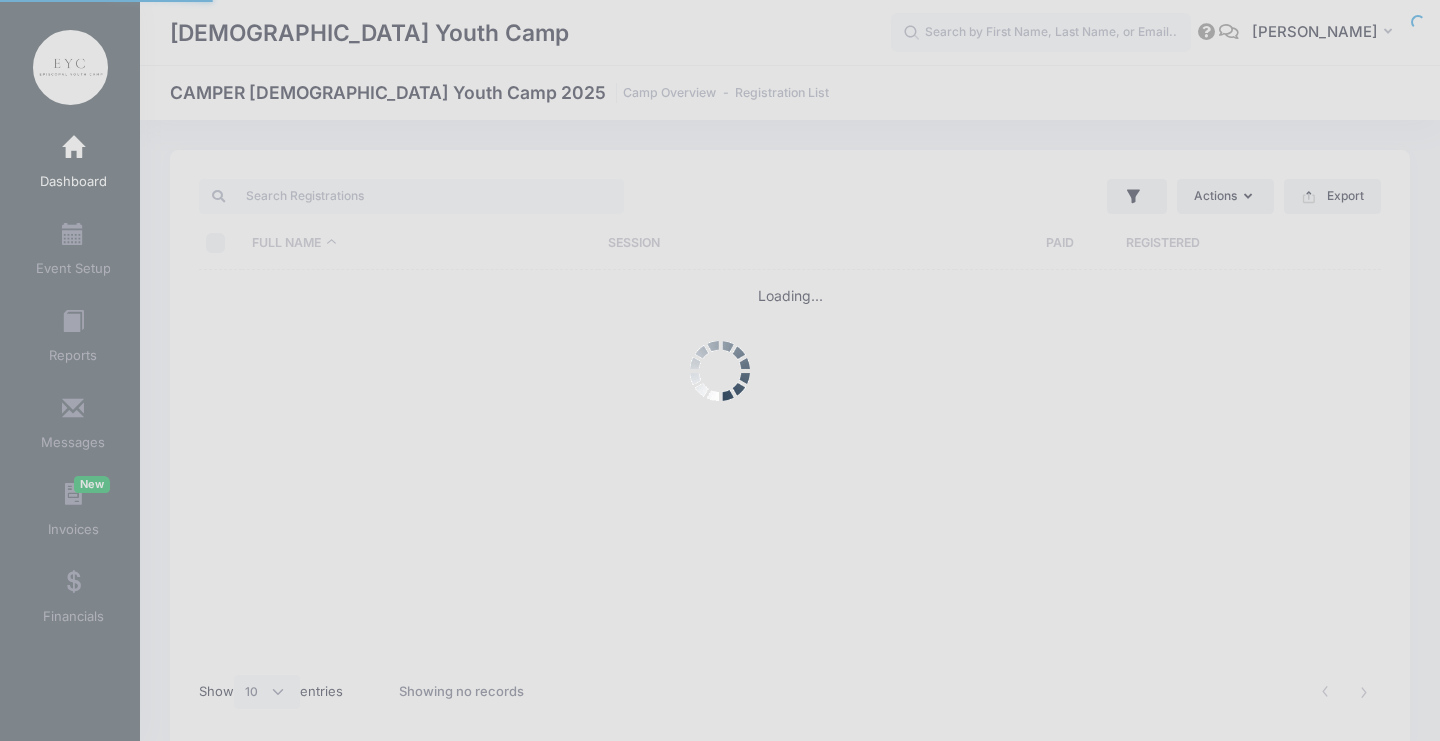 scroll, scrollTop: 0, scrollLeft: 0, axis: both 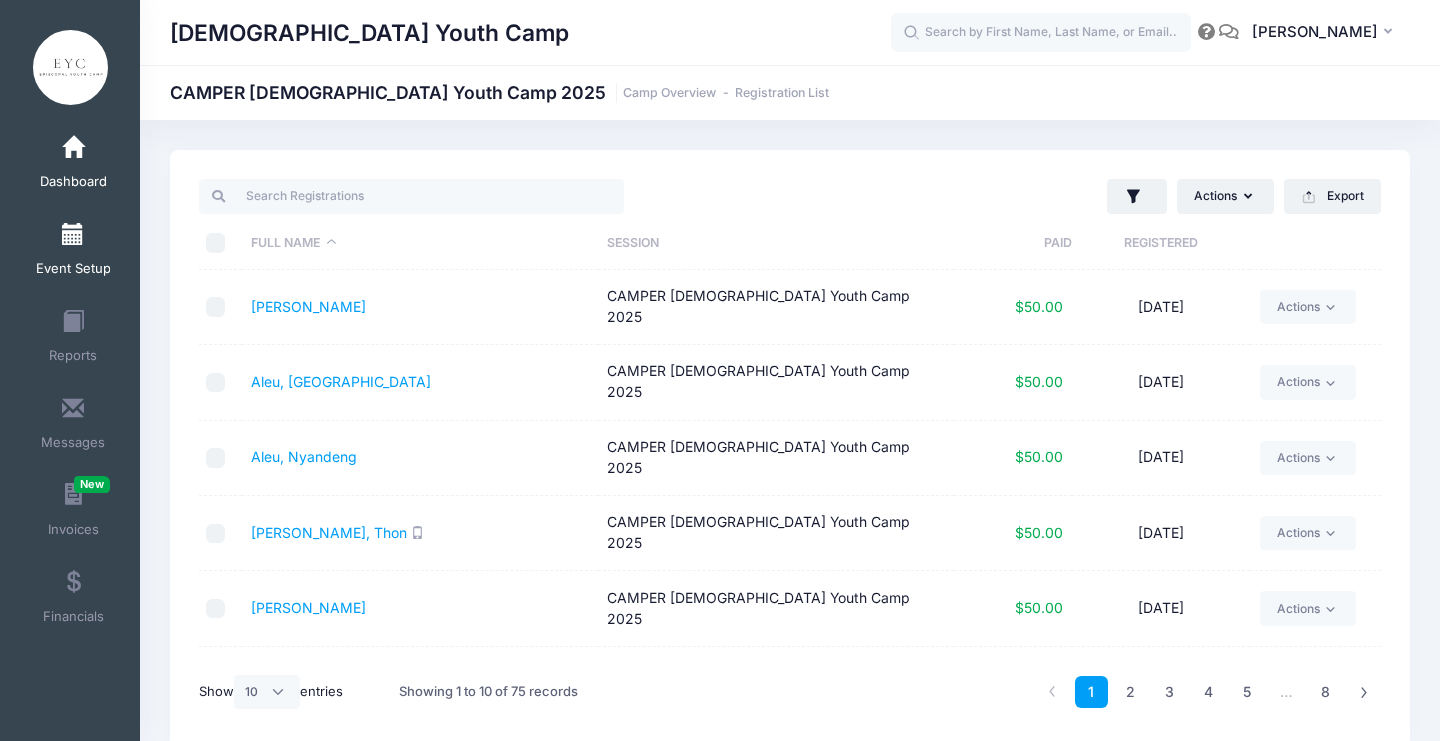 click on "Event Setup" at bounding box center (73, 252) 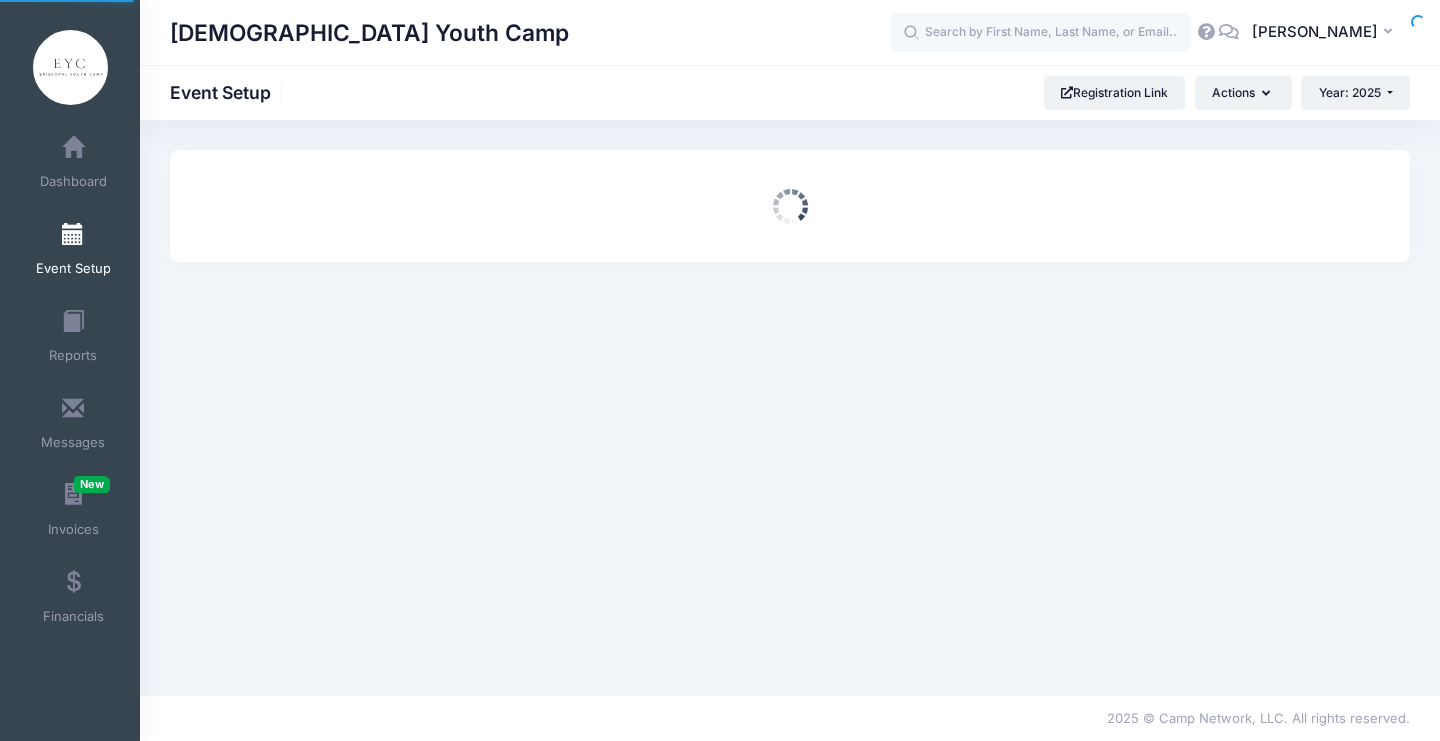 scroll, scrollTop: 0, scrollLeft: 0, axis: both 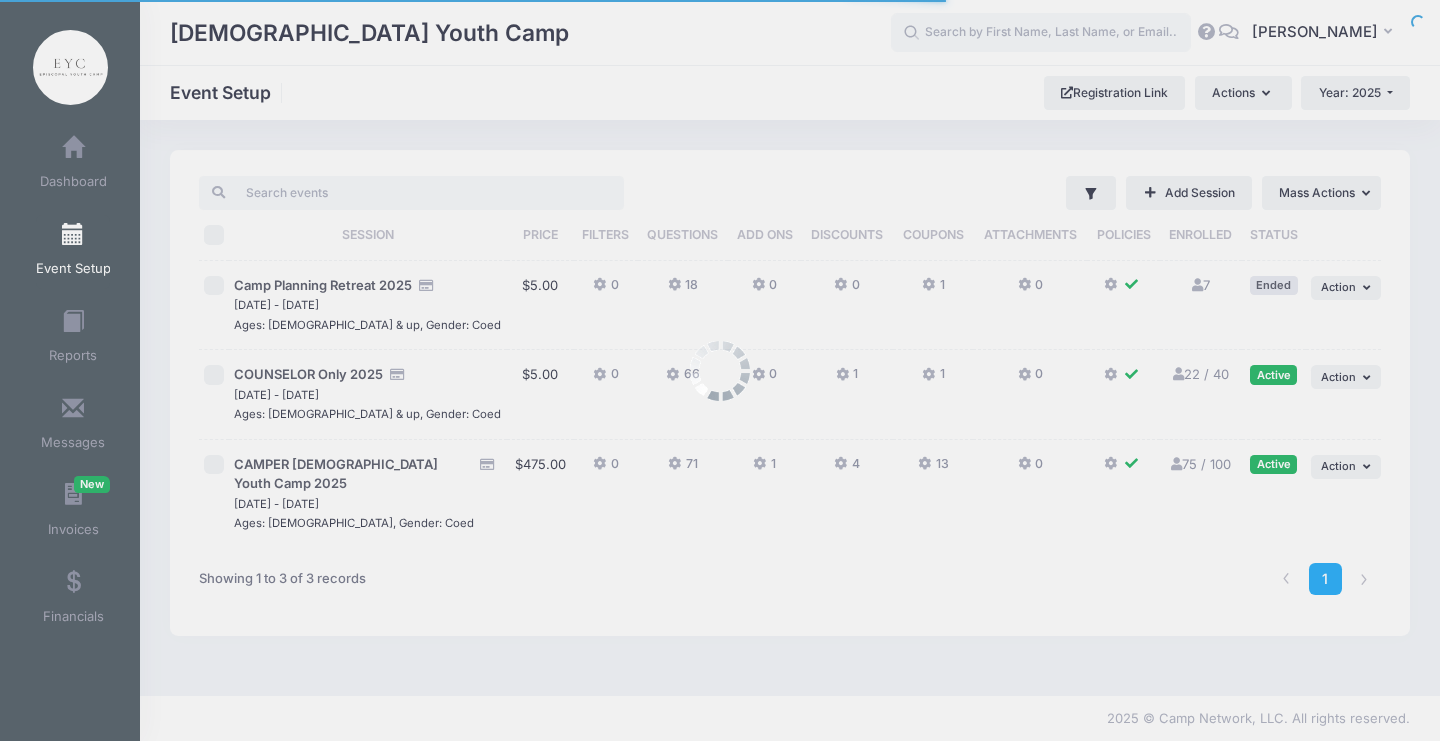click on "Processing Request
Please wait...
Processing Request
Please wait...
Processing Request
Please wait...
Processing Request
Please wait...
New" at bounding box center (720, 370) 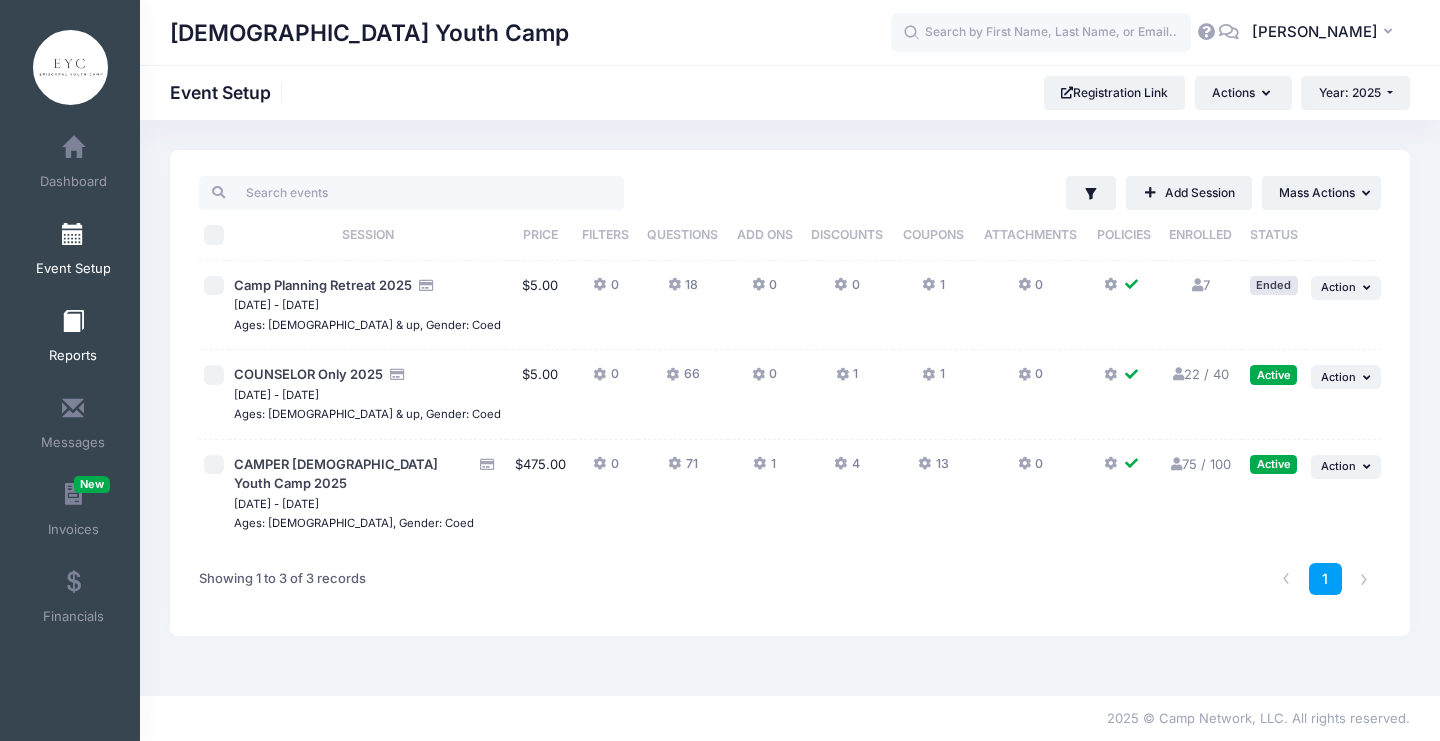 click on "Reports" at bounding box center (73, 339) 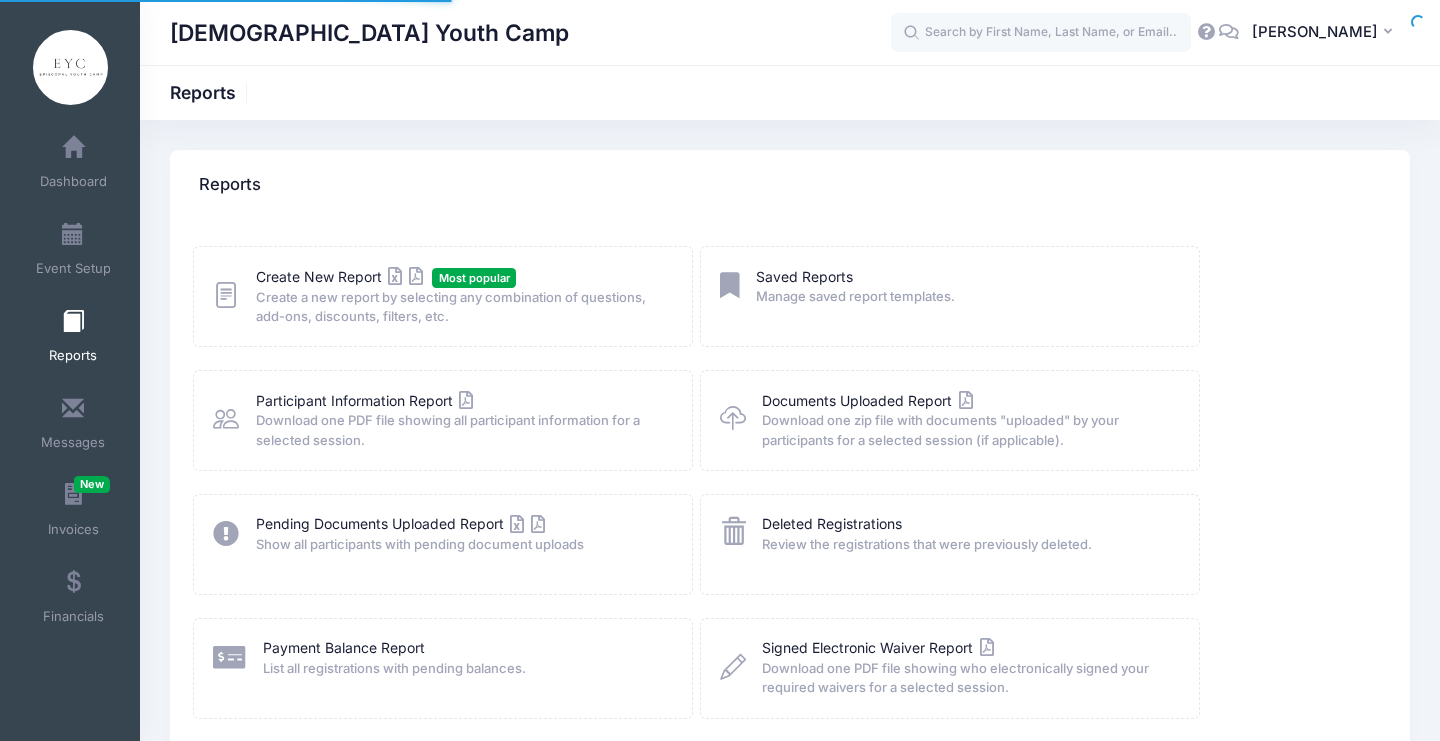 scroll, scrollTop: 0, scrollLeft: 0, axis: both 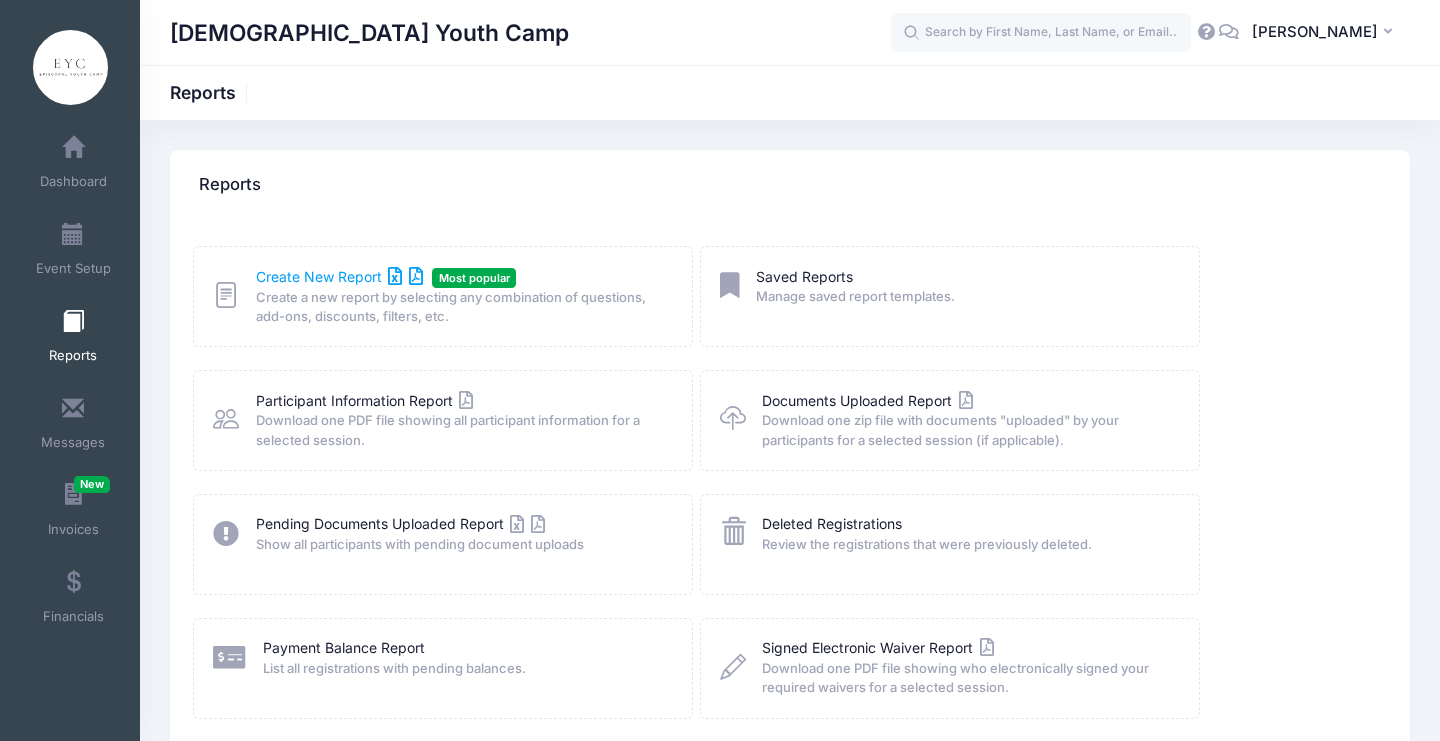 click on "Create New Report" at bounding box center [339, 276] 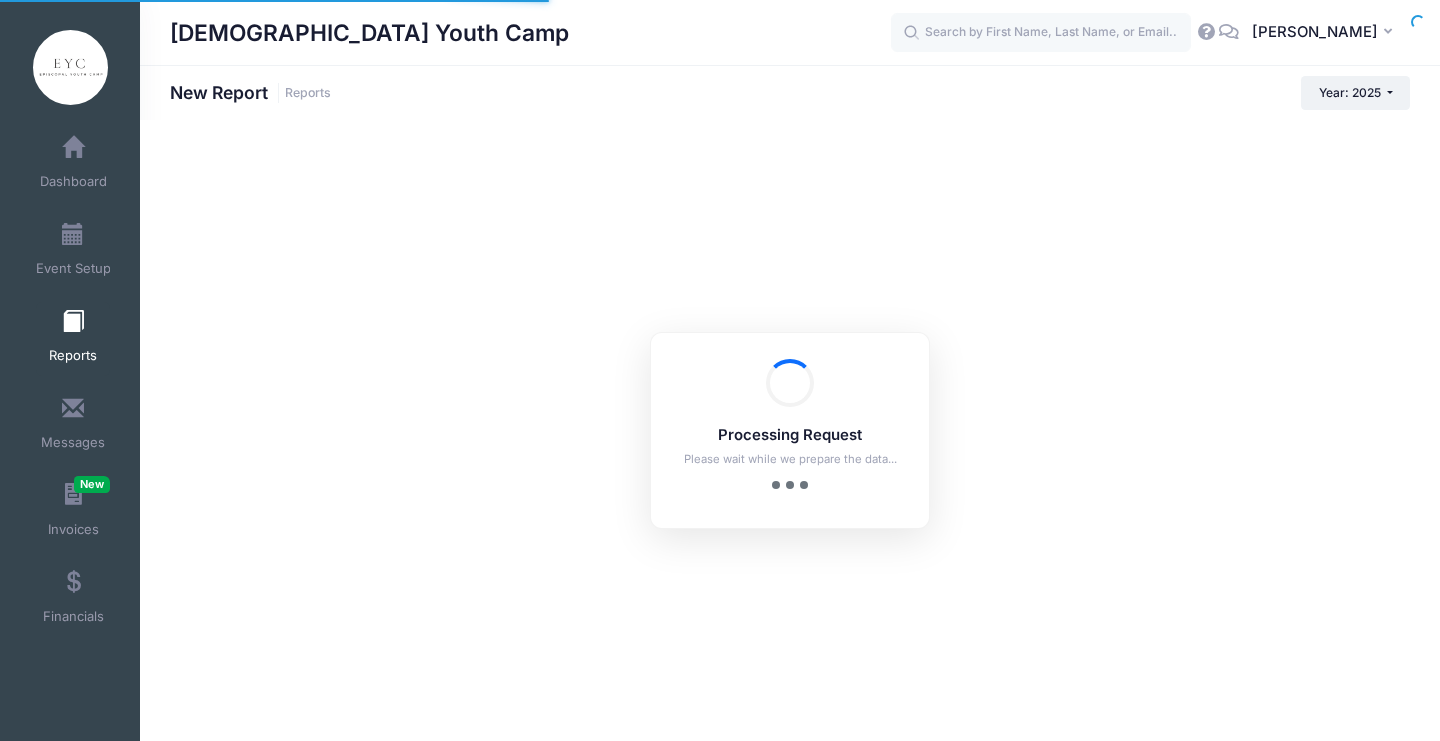scroll, scrollTop: 0, scrollLeft: 0, axis: both 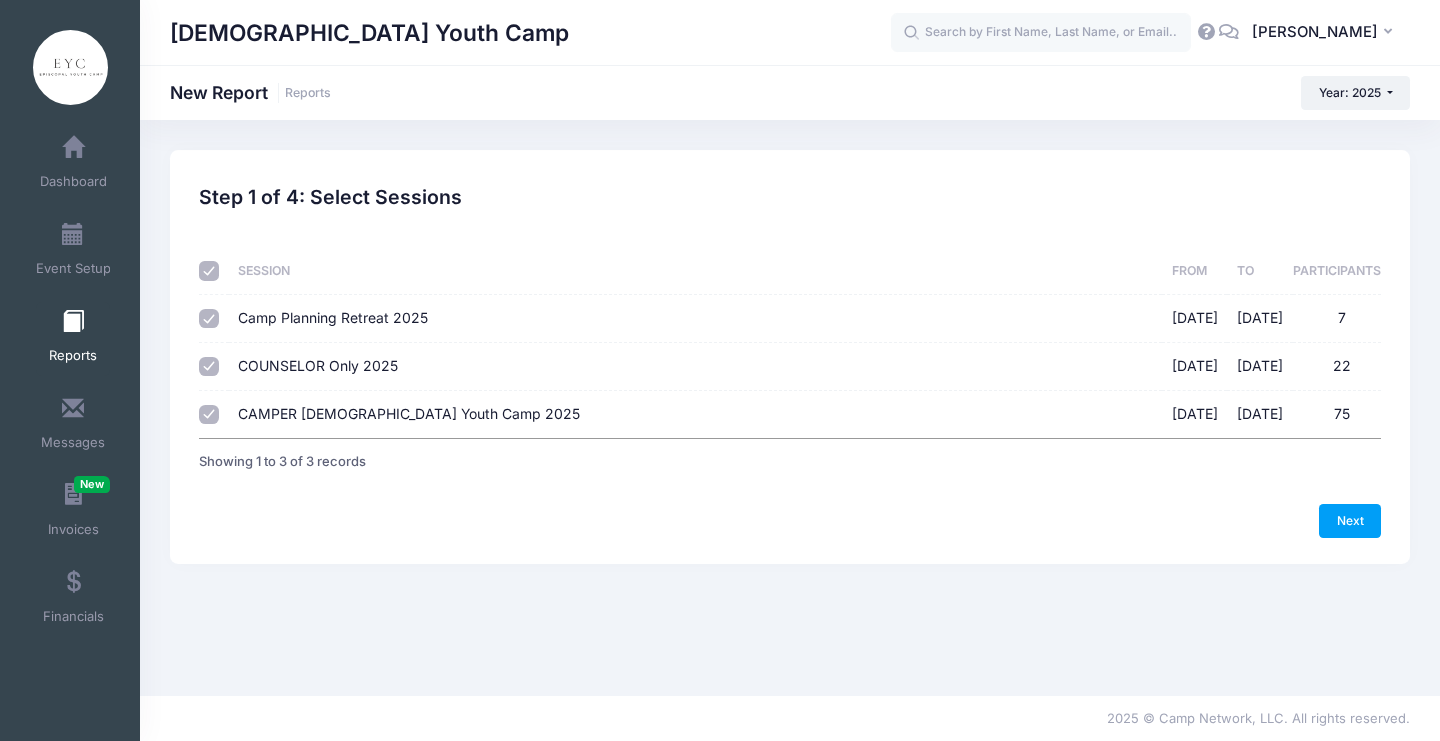 click on "Camp Planning Retreat 2025 [DATE] - [DATE]  7" at bounding box center (695, 318) 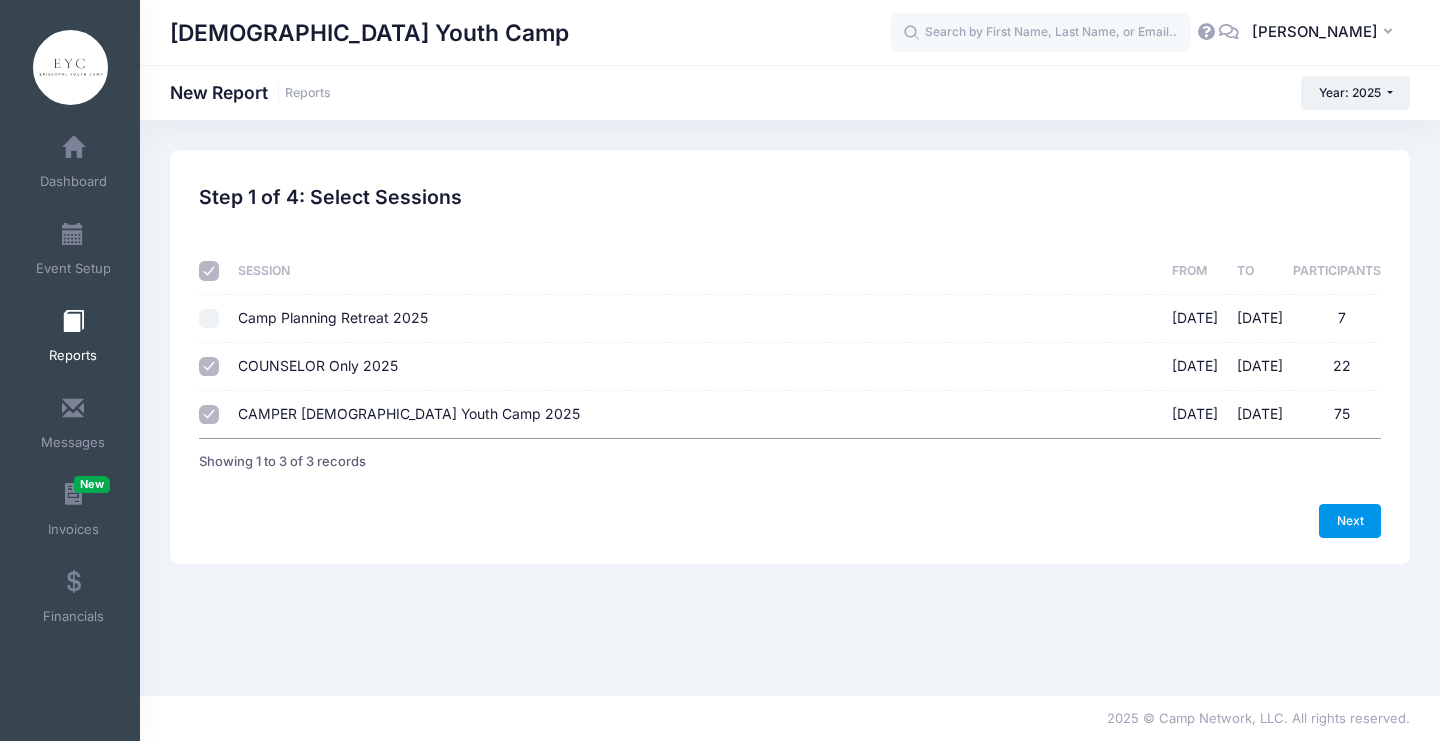 click on "Next" at bounding box center (1350, 521) 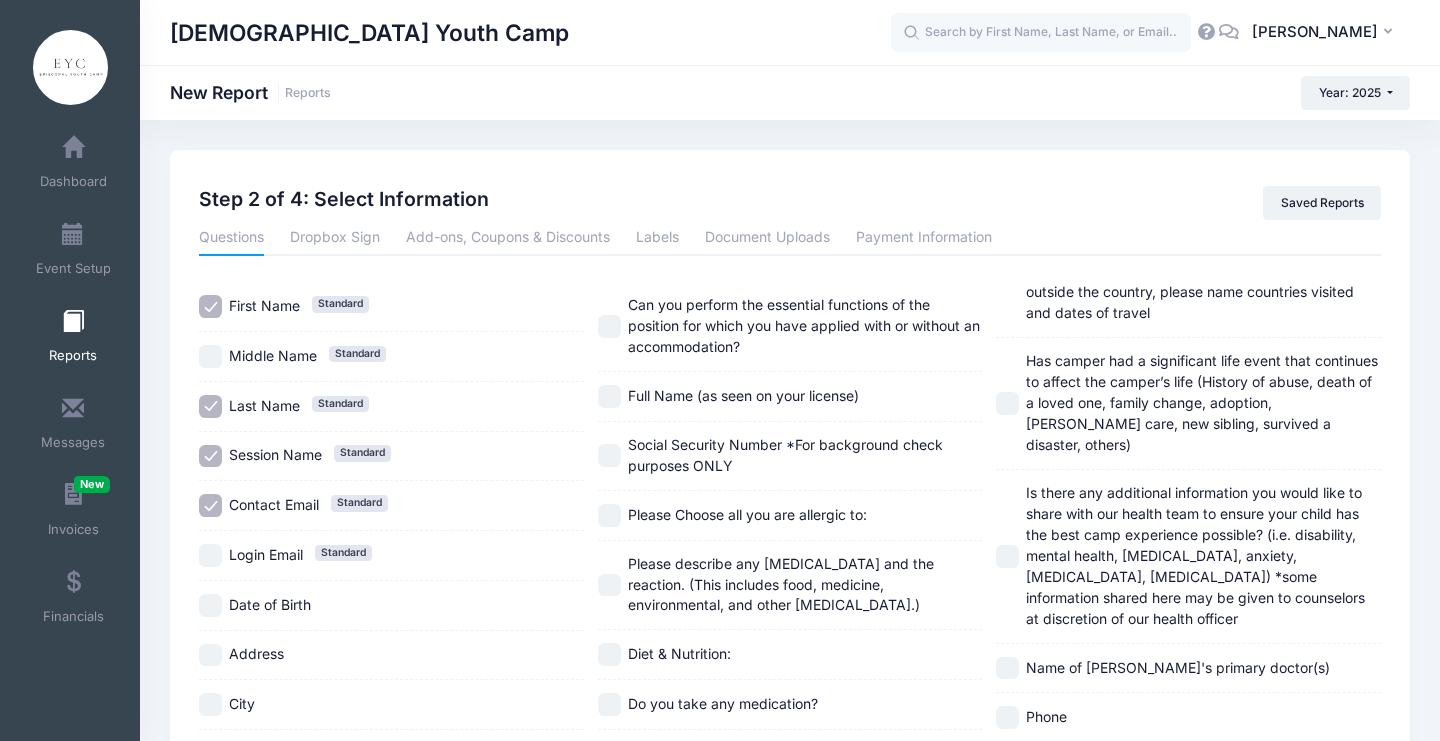 click on "Contact Email" at bounding box center [274, 504] 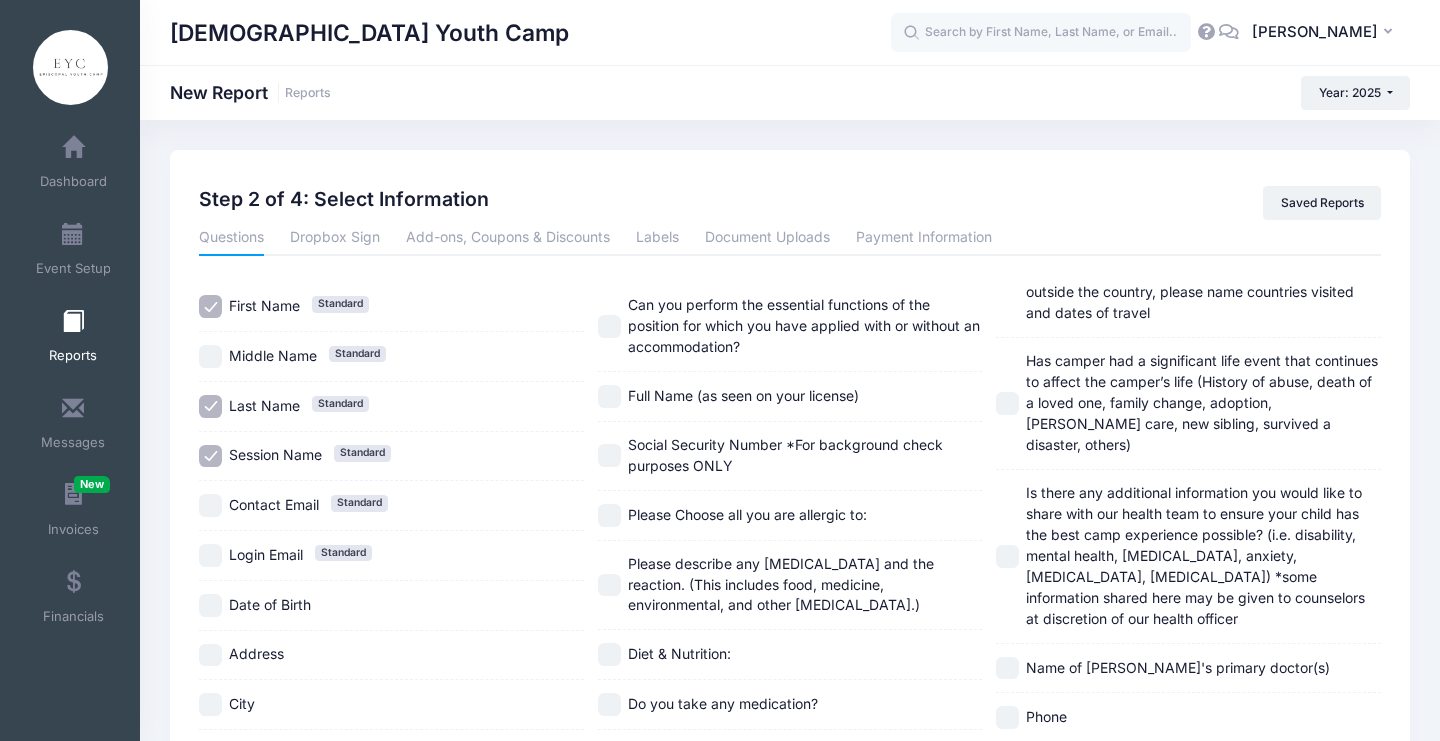 click on "Session Name" at bounding box center (275, 454) 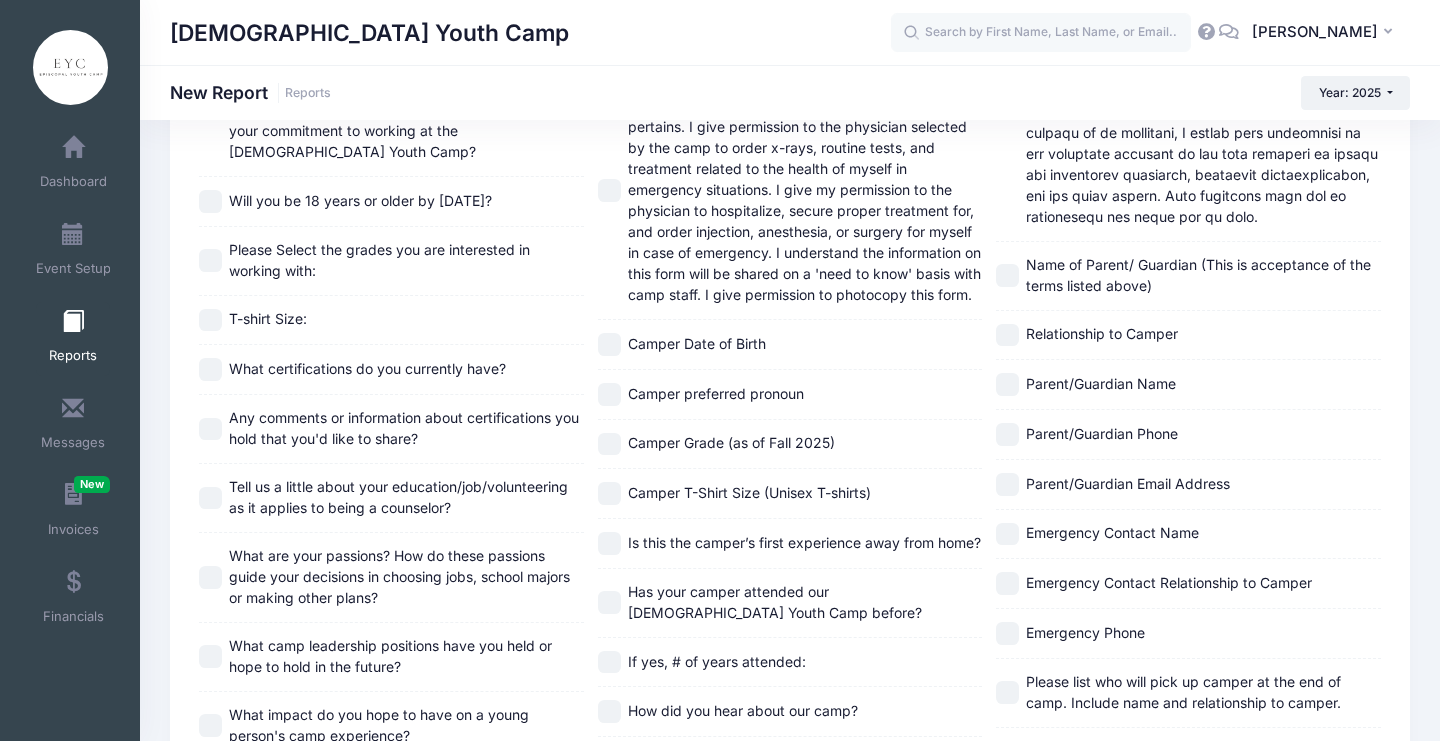 scroll, scrollTop: 1207, scrollLeft: 0, axis: vertical 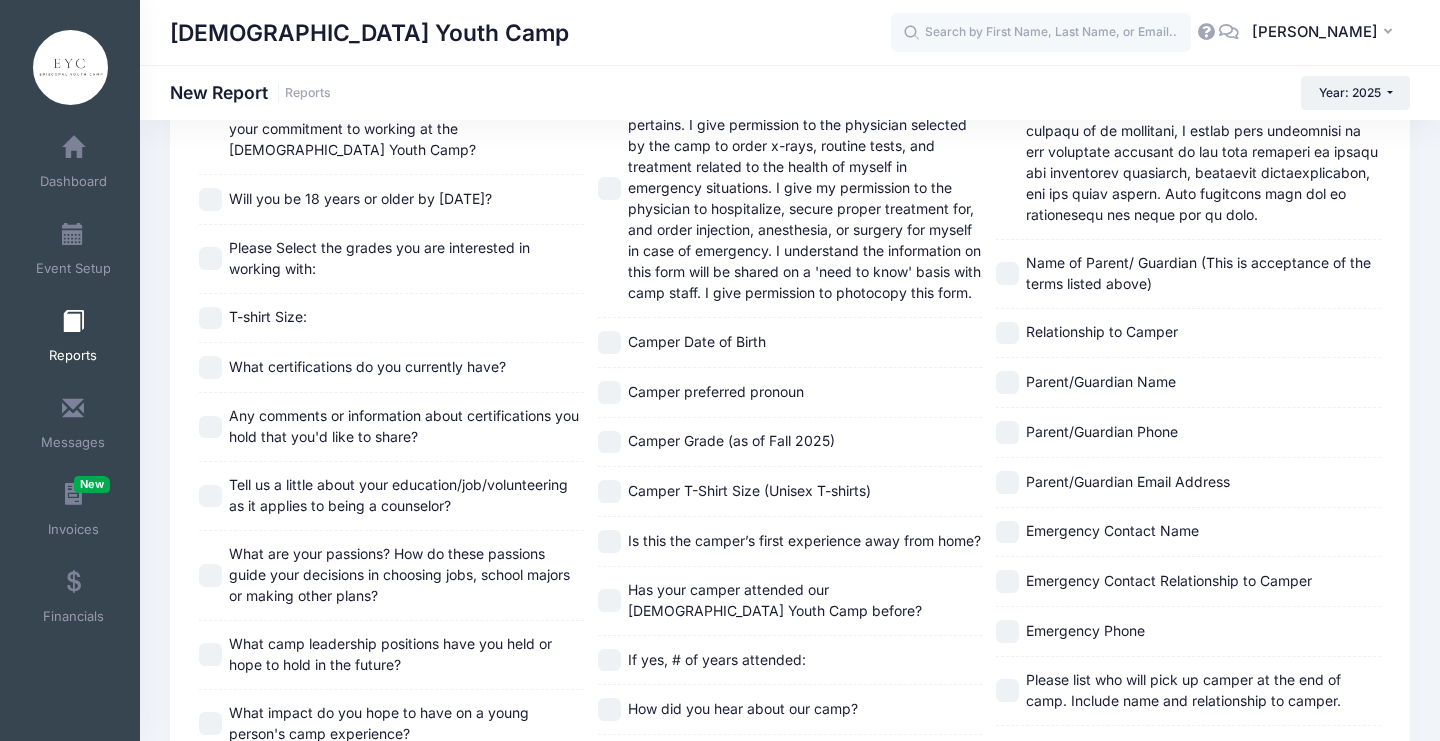 click on "T-shirt Size:" at bounding box center (268, 316) 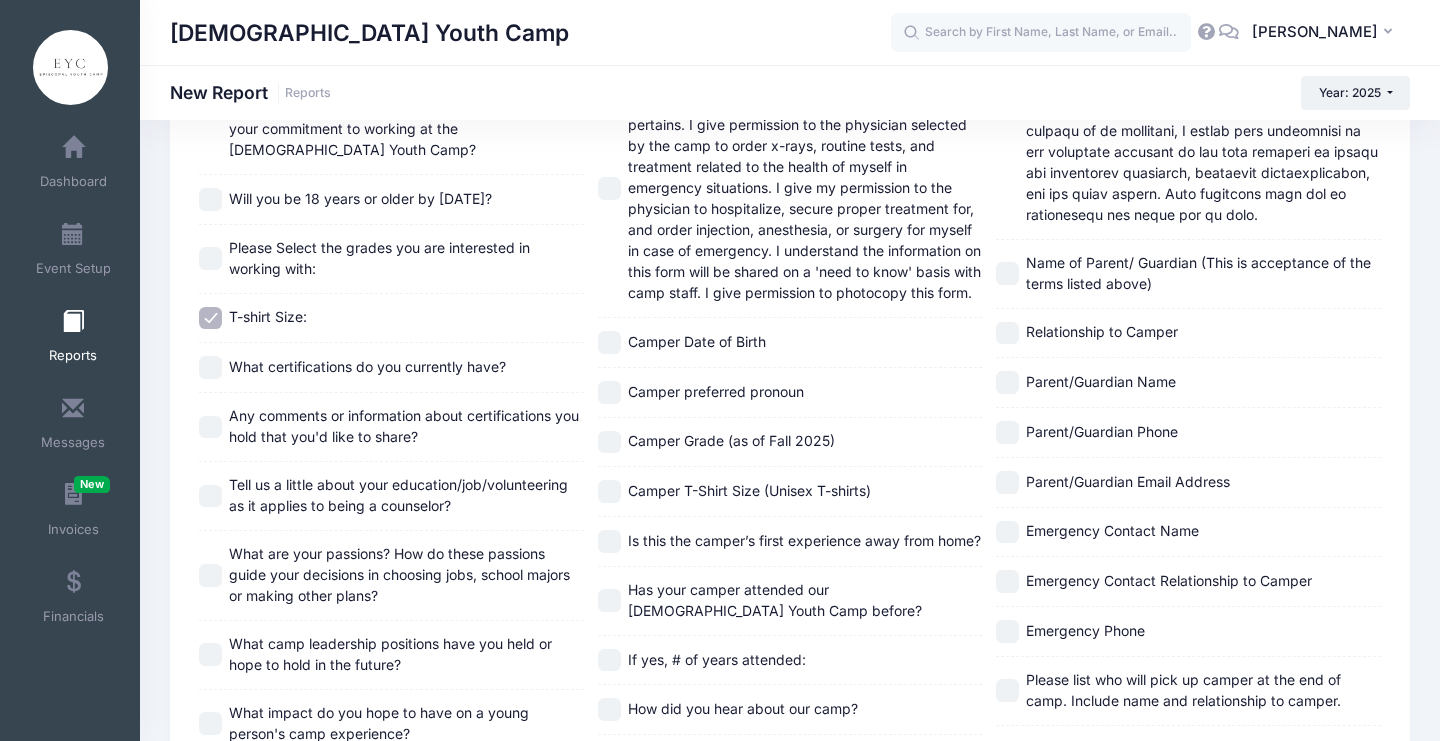 scroll, scrollTop: 1225, scrollLeft: 0, axis: vertical 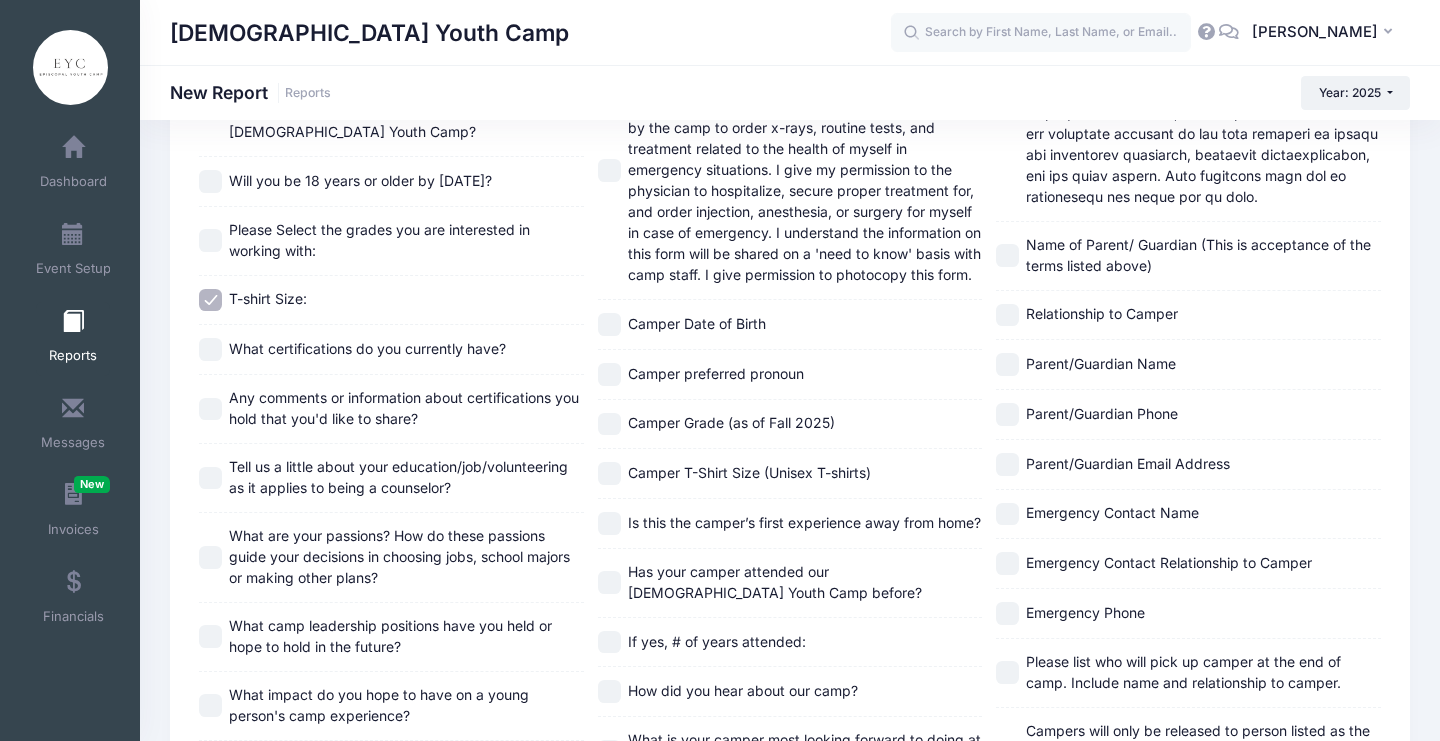 click on "Camper T-Shirt Size (Unisex T-shirts)" at bounding box center (749, 472) 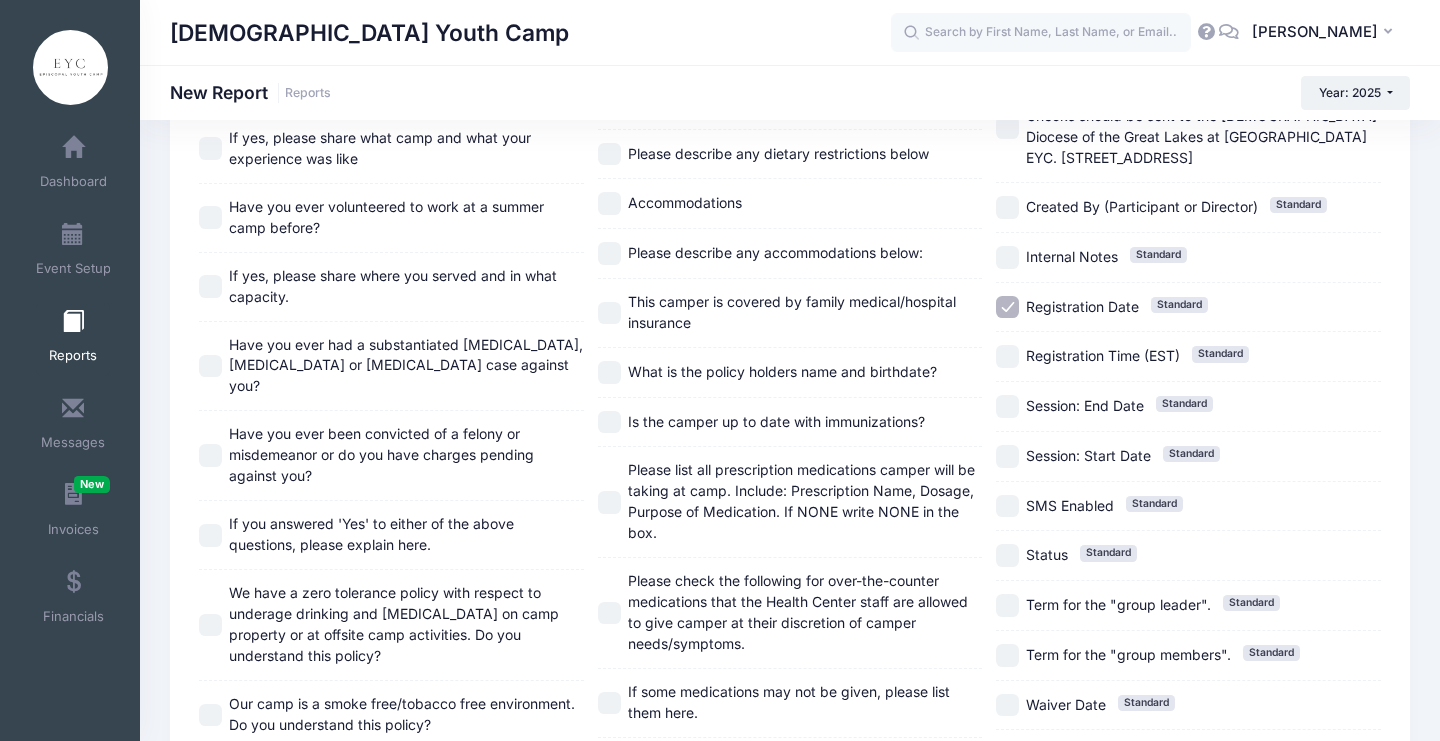 scroll, scrollTop: 2055, scrollLeft: 0, axis: vertical 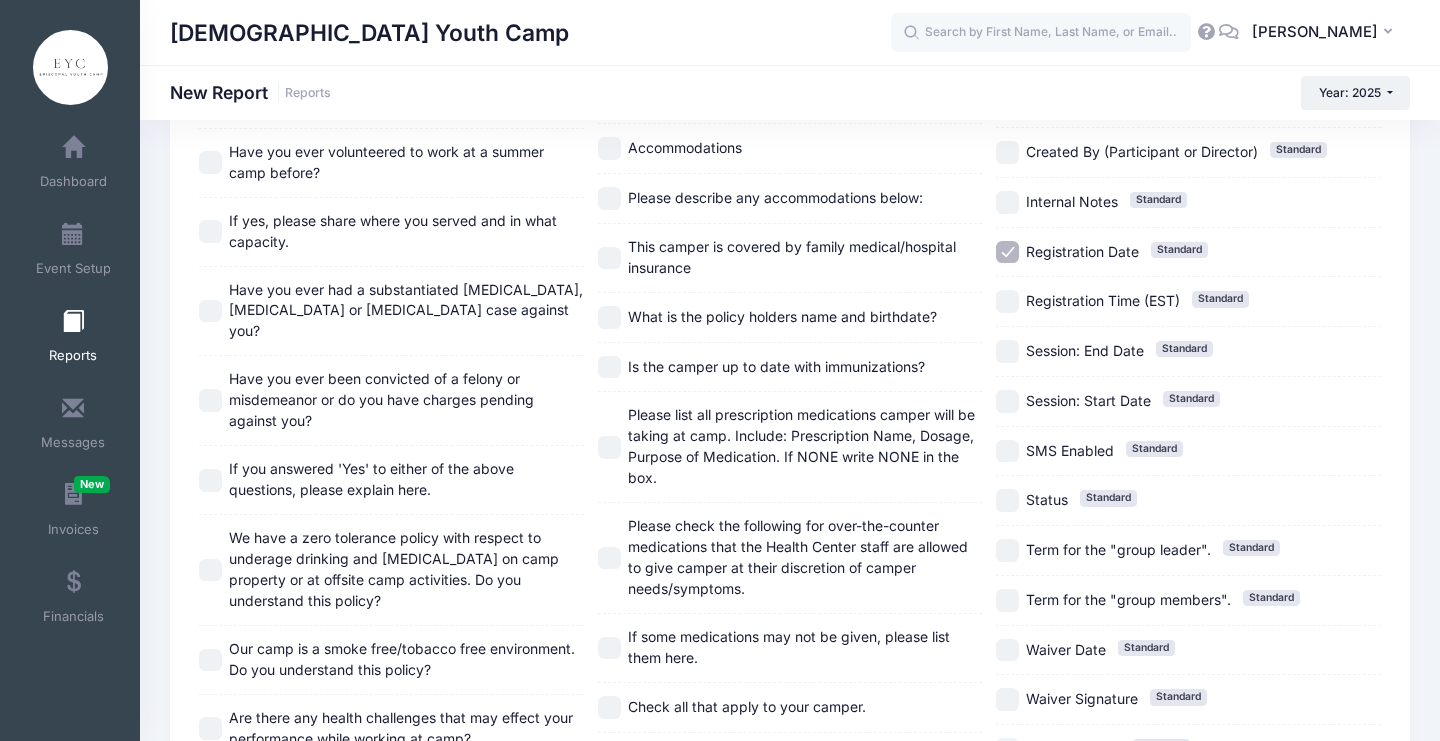 click on "Registration Date" at bounding box center (1082, 251) 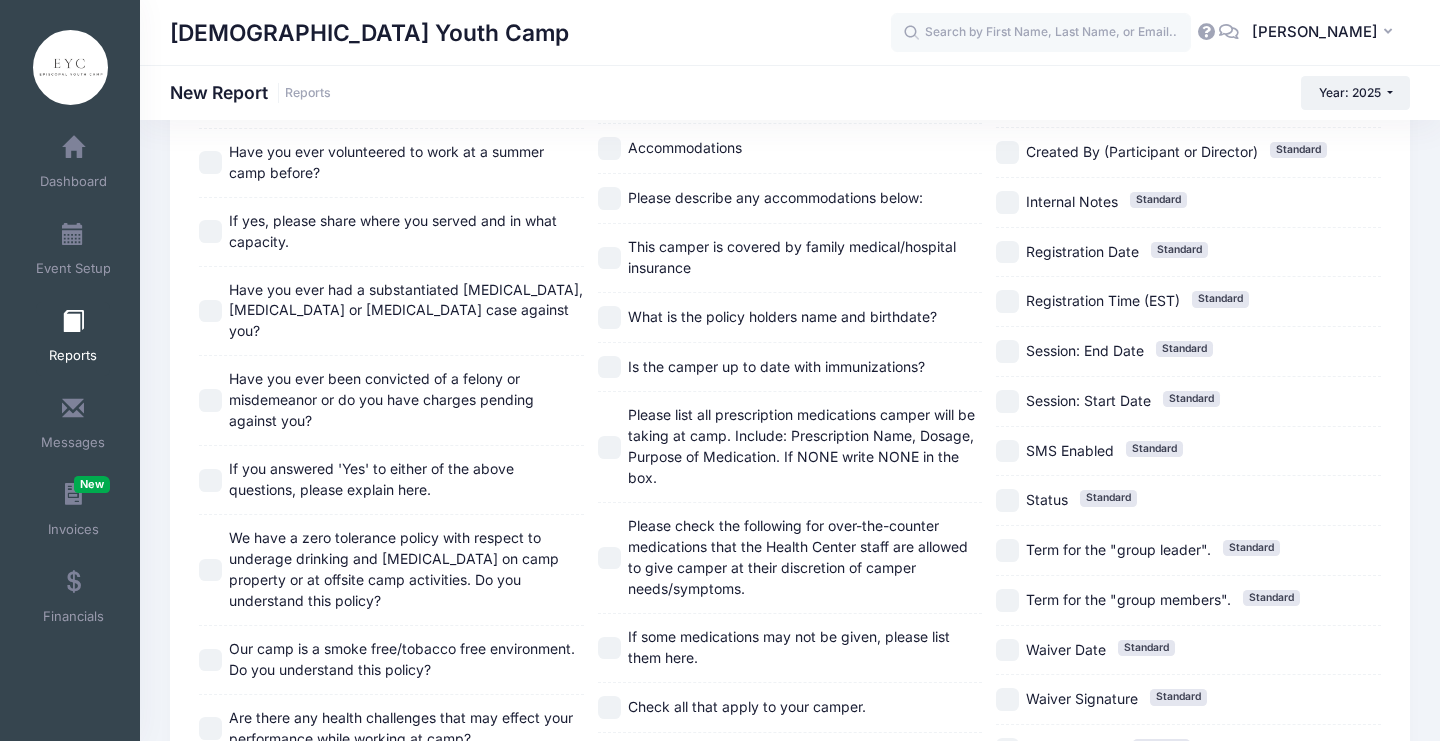 scroll, scrollTop: 2262, scrollLeft: 0, axis: vertical 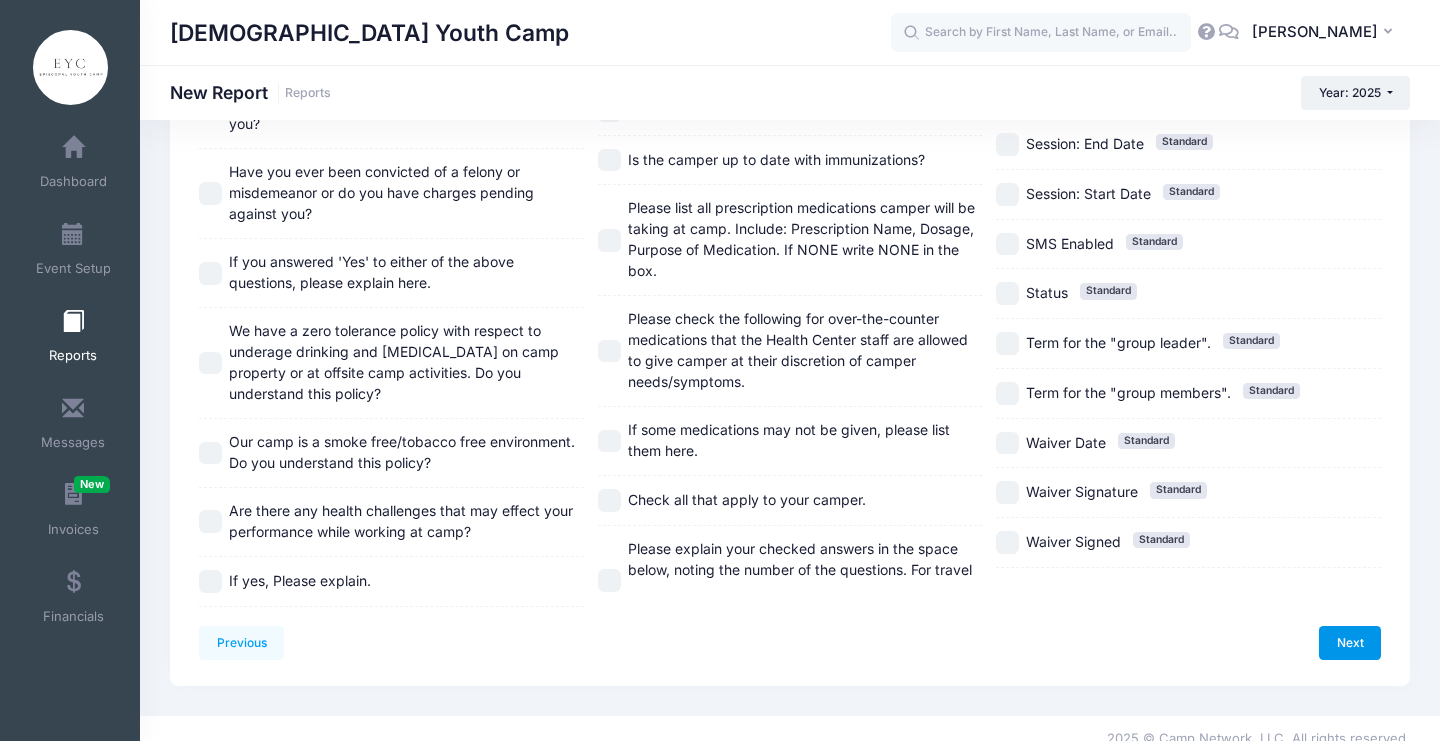 click on "Next" at bounding box center [1350, 643] 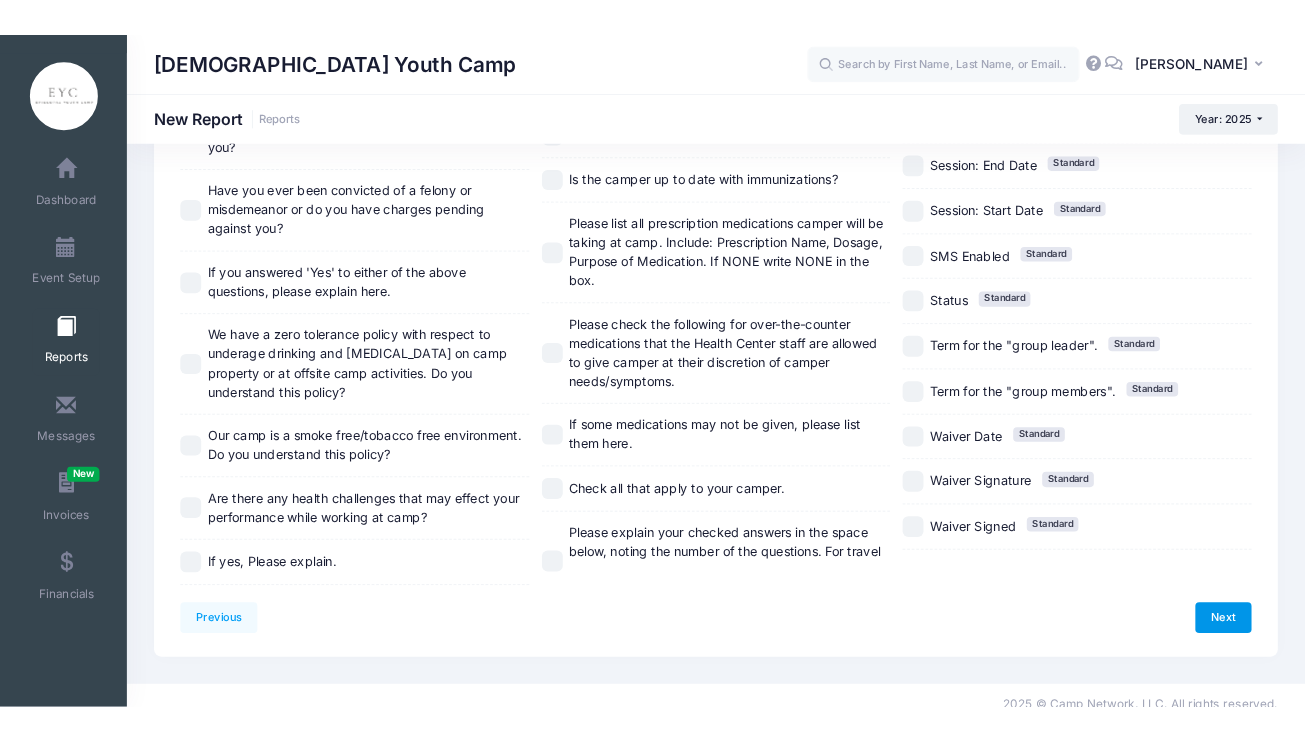 scroll, scrollTop: 0, scrollLeft: 0, axis: both 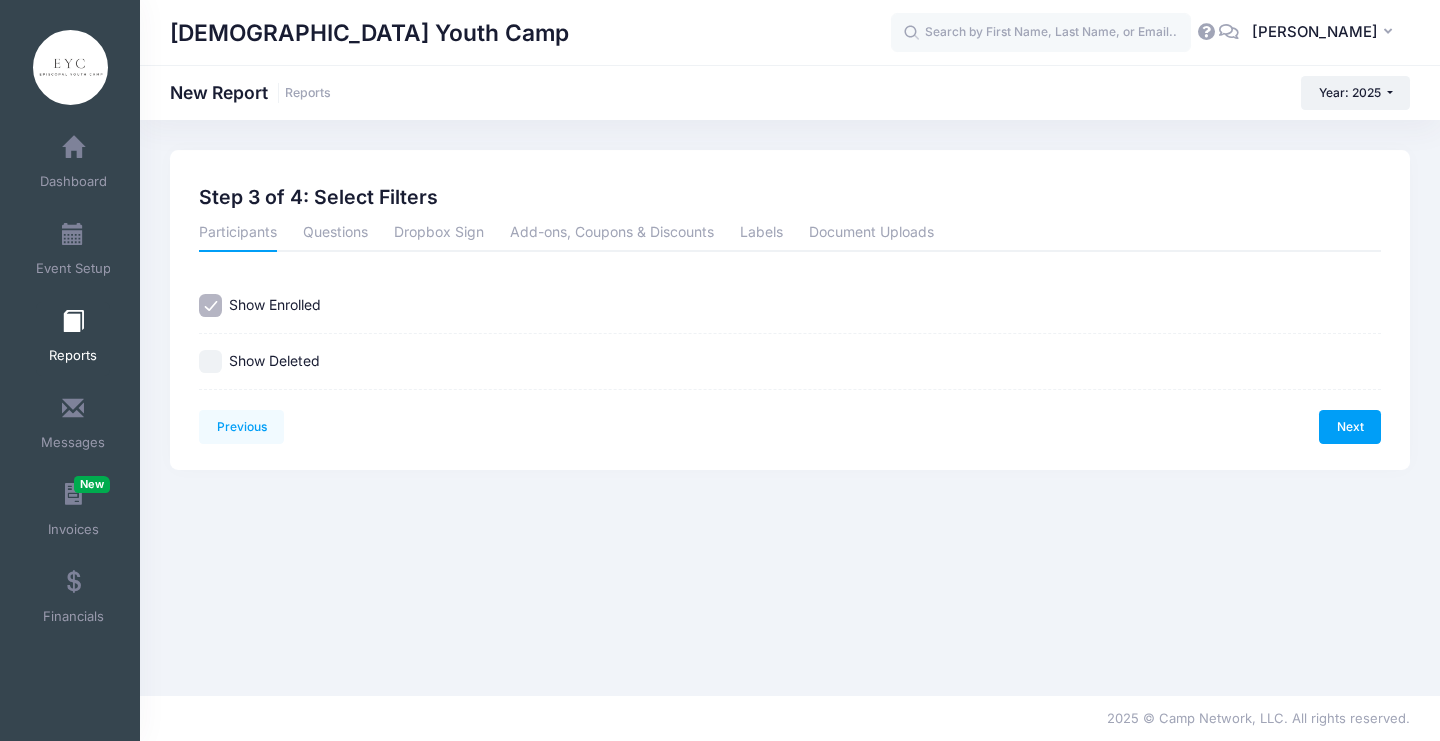 click on "Next" at bounding box center (1085, 427) 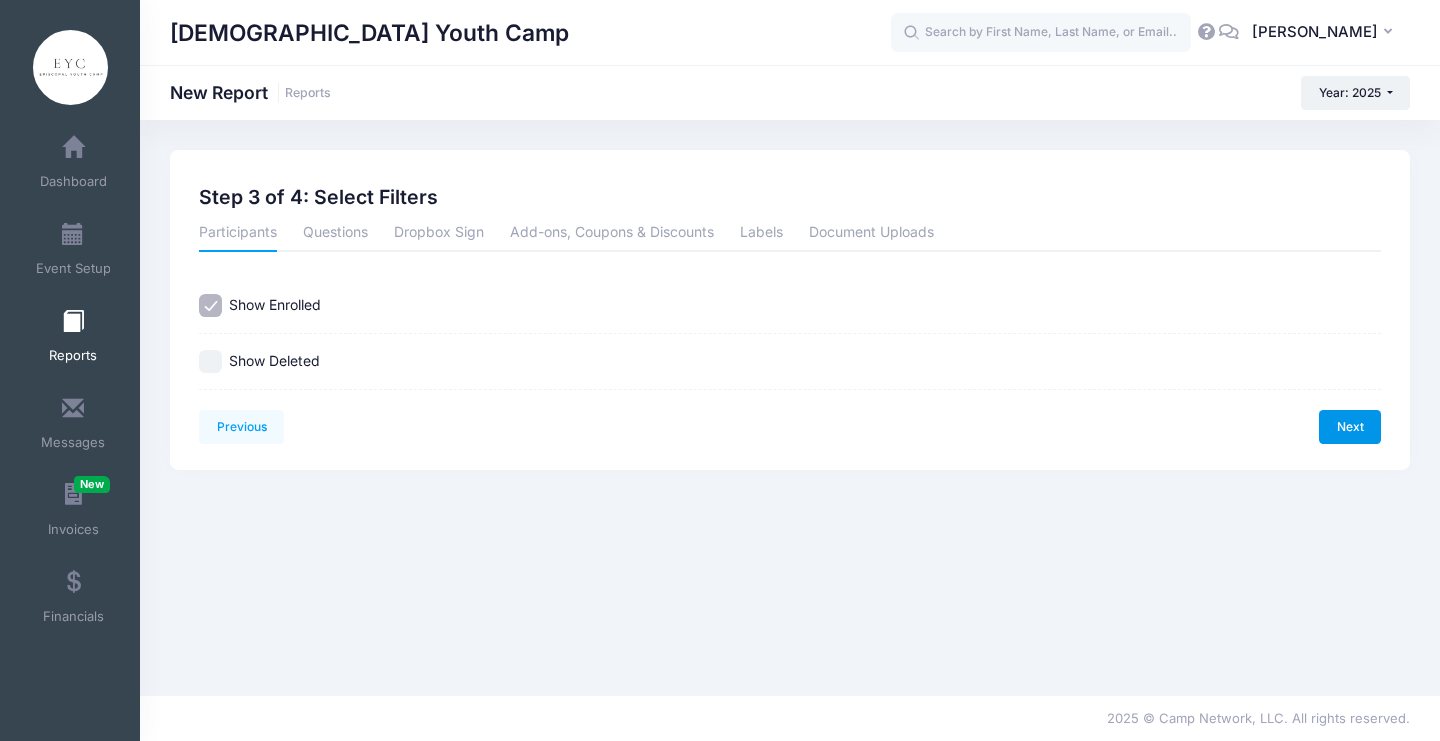 click on "Next" at bounding box center (1350, 427) 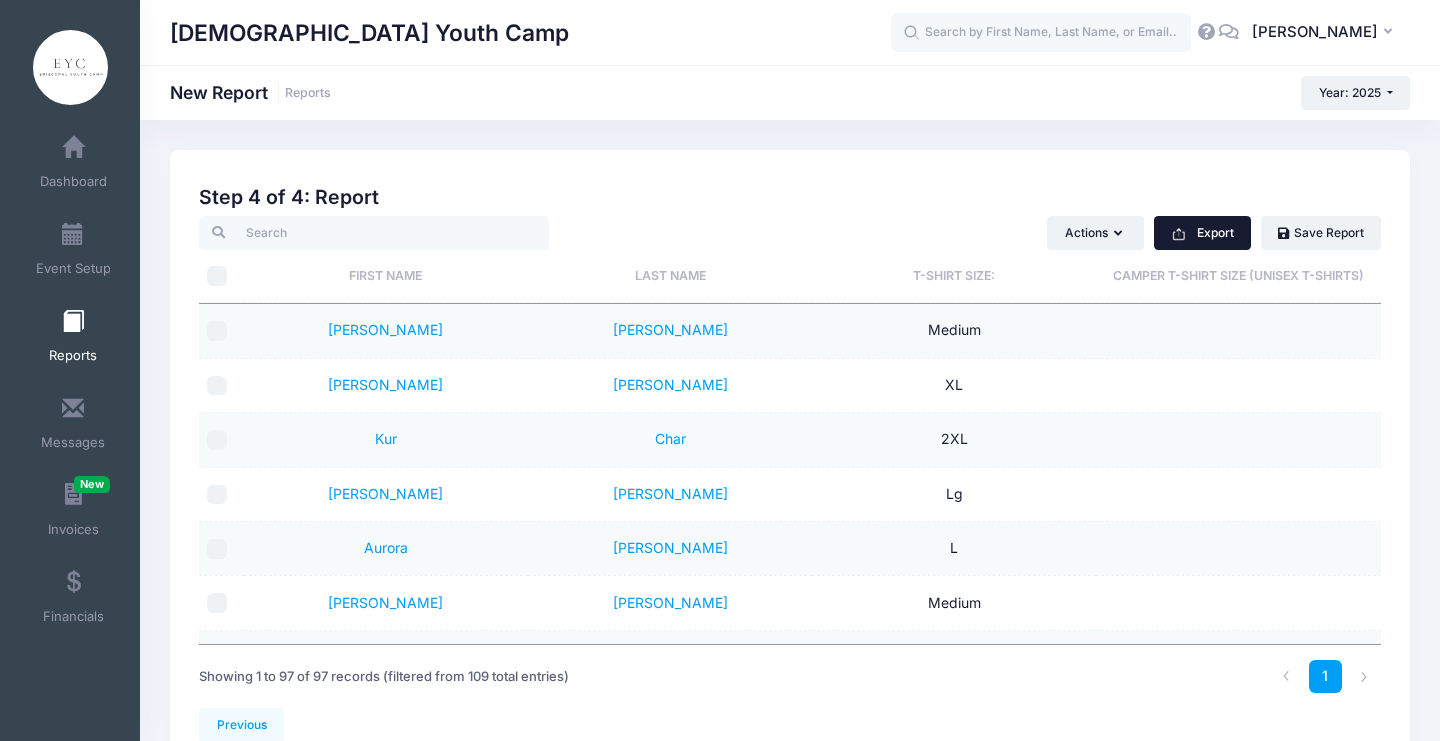 click on "Export" at bounding box center (1202, 233) 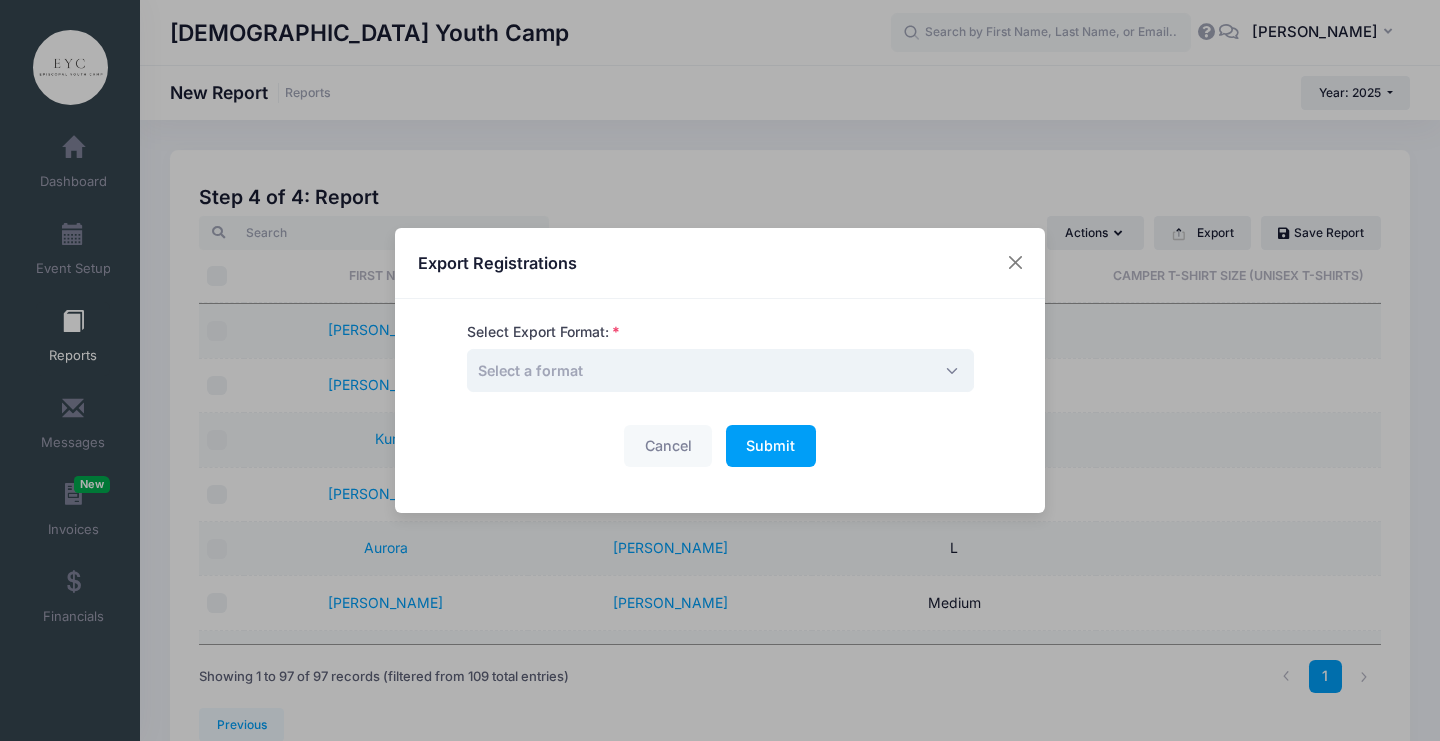 click on "Select a format" at bounding box center [720, 370] 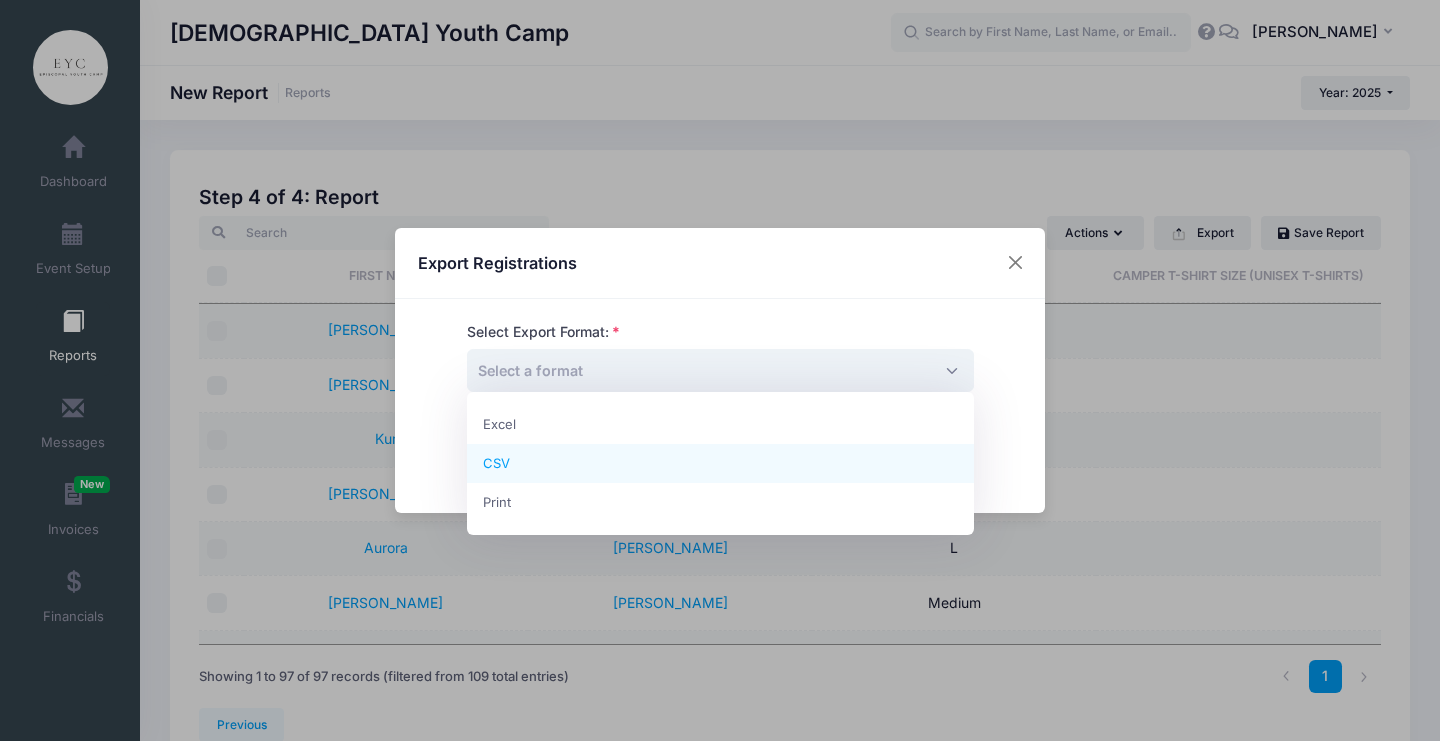 select on "csv" 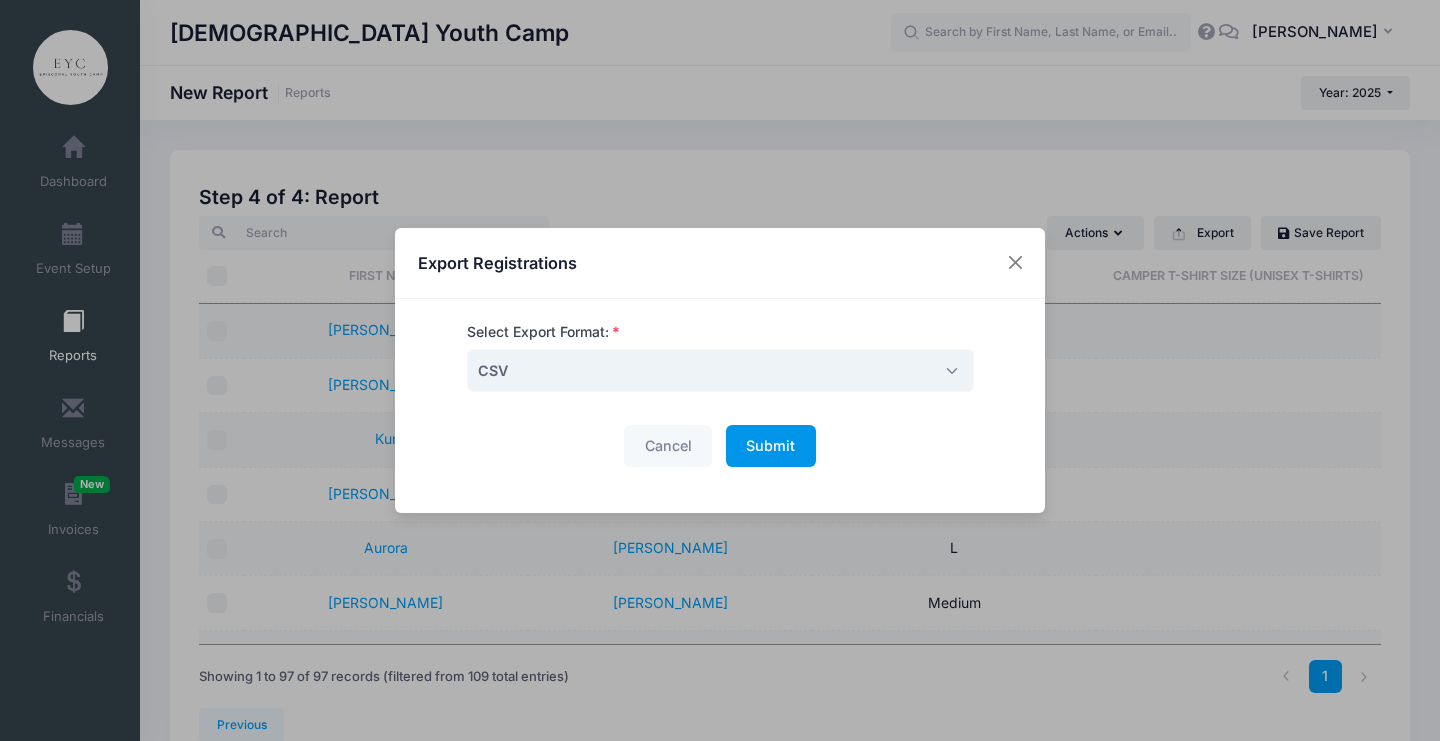 click on "Submit" at bounding box center (770, 445) 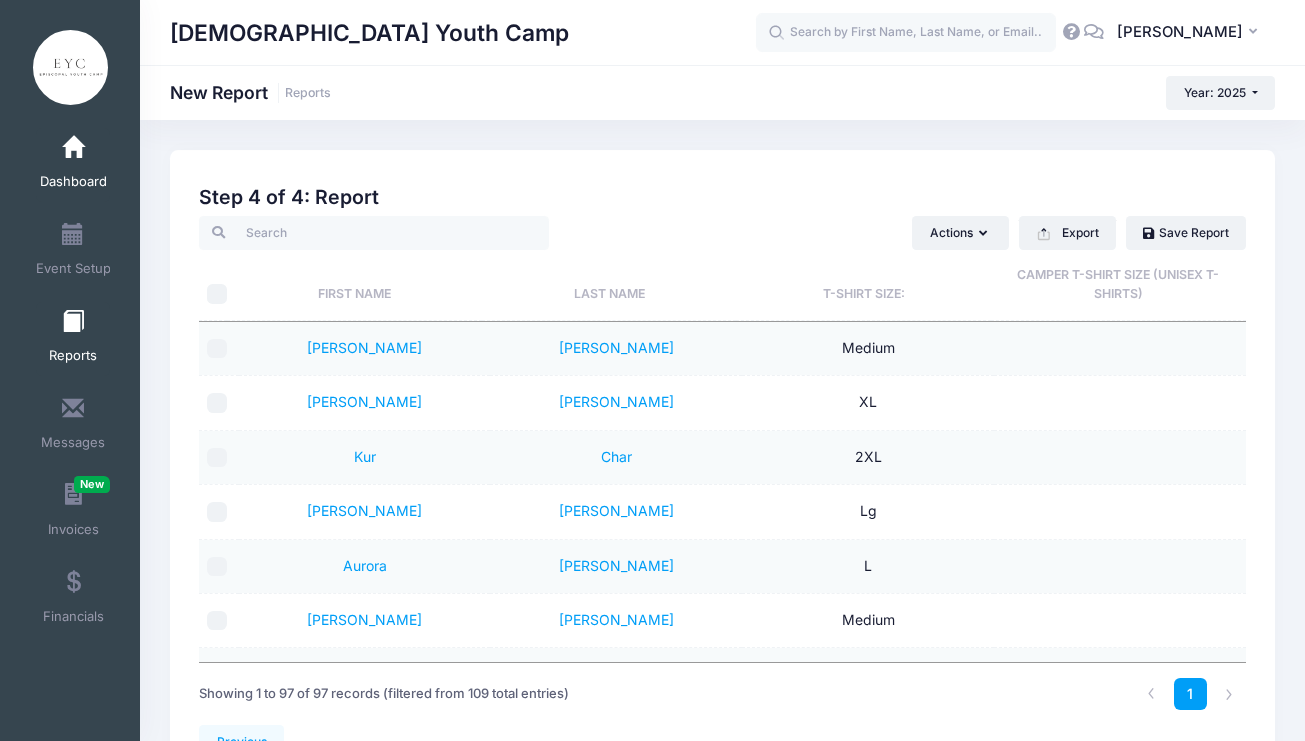 click on "Dashboard" at bounding box center (73, 165) 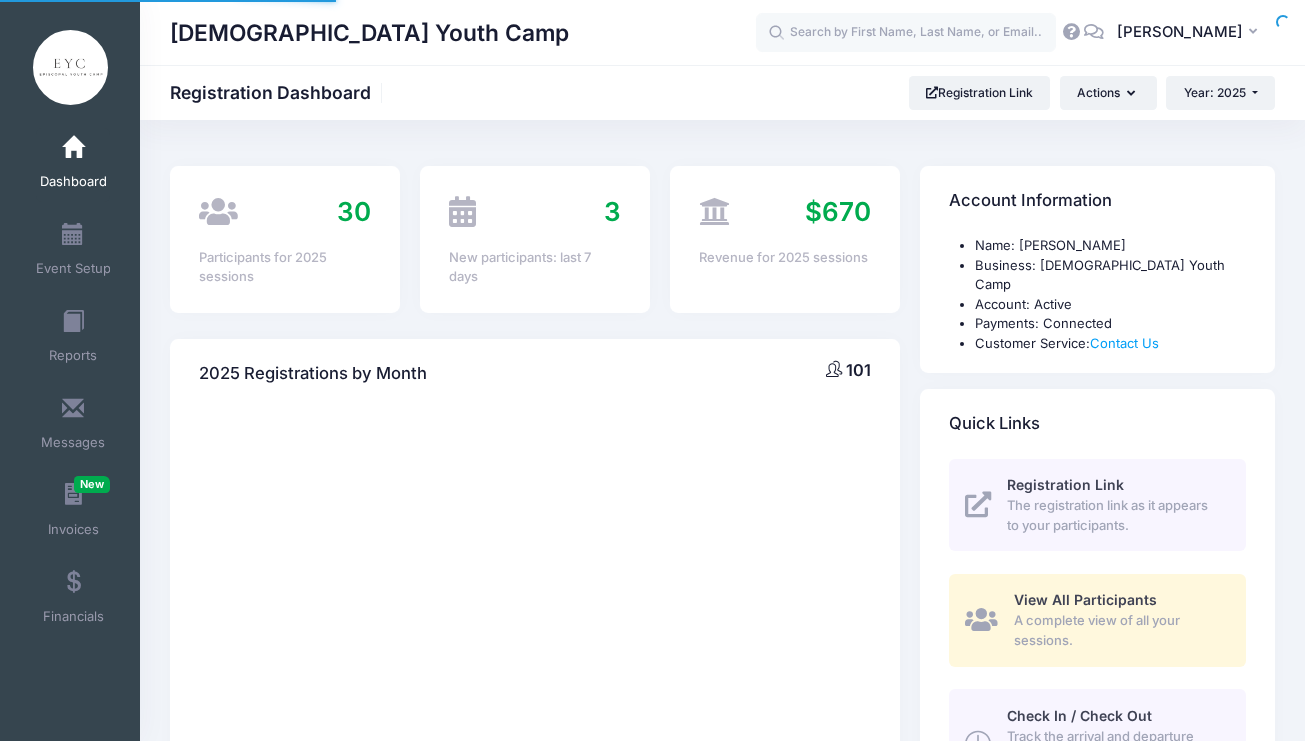 scroll, scrollTop: 0, scrollLeft: 0, axis: both 